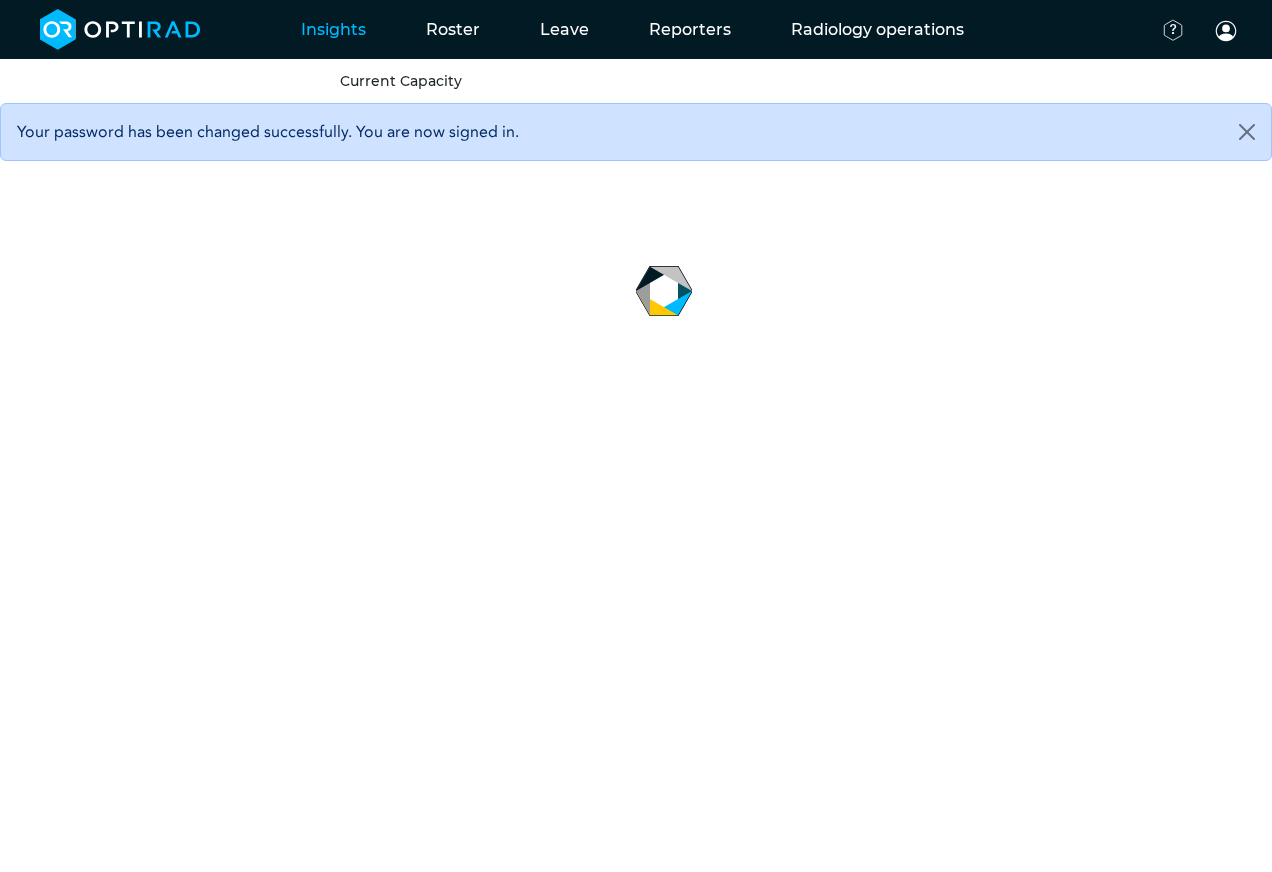 scroll, scrollTop: 0, scrollLeft: 0, axis: both 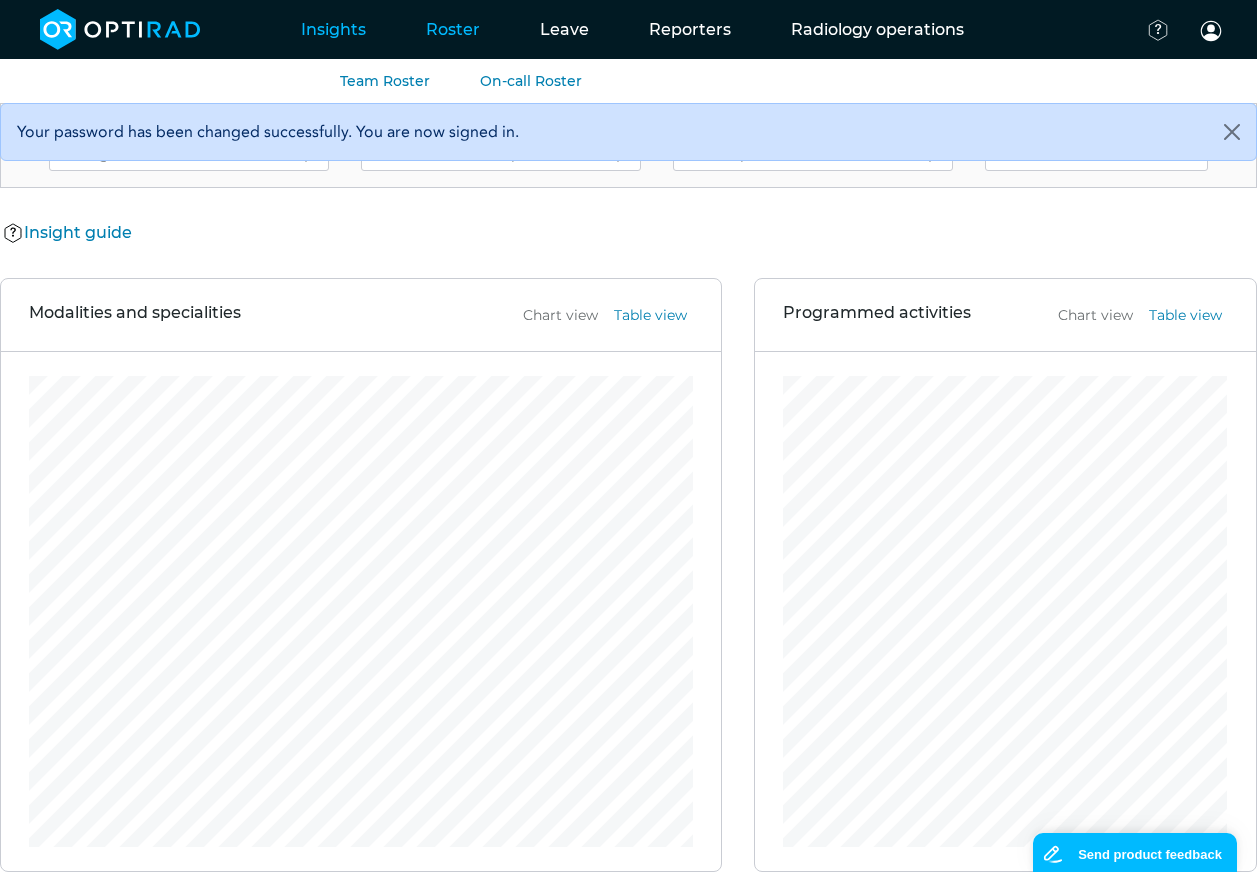 click on "Roster" at bounding box center (453, 29) 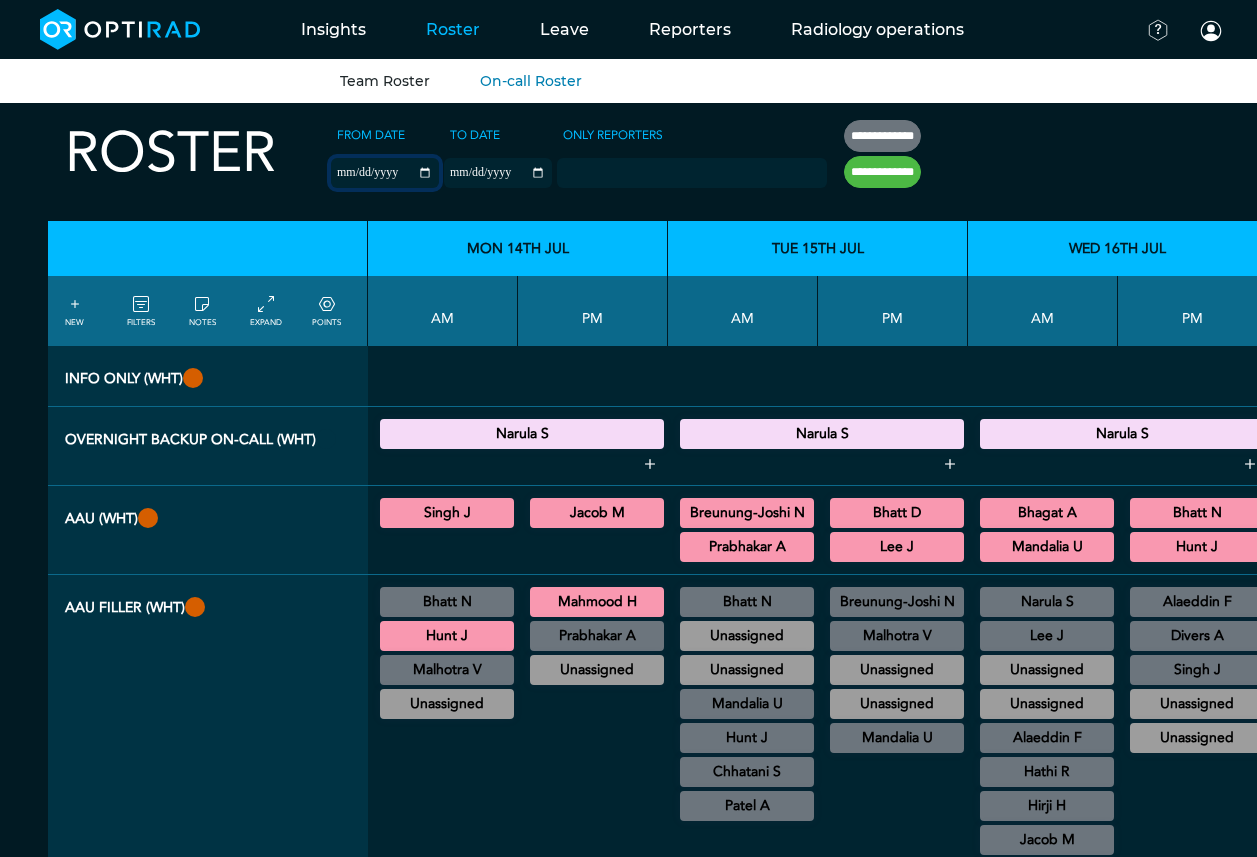 click on "**********" at bounding box center [385, 173] 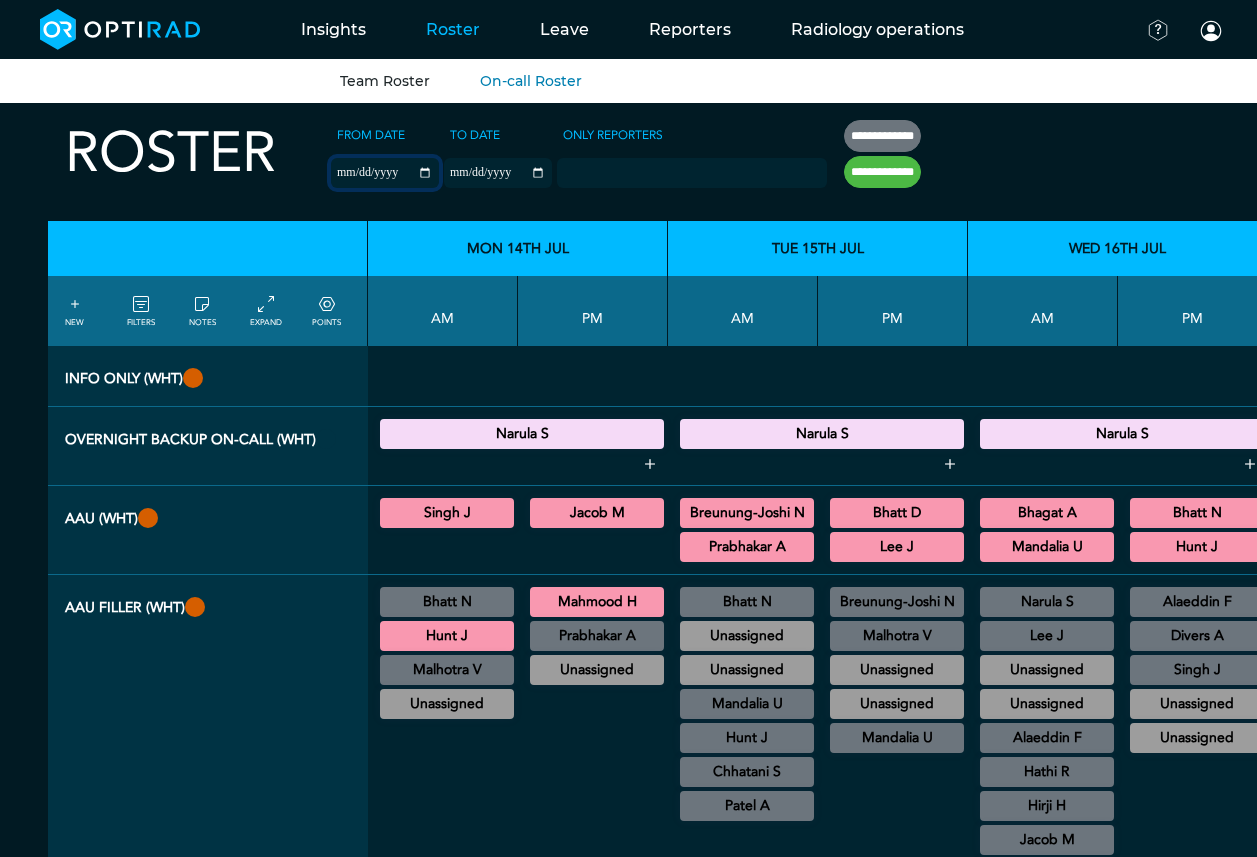 type on "**********" 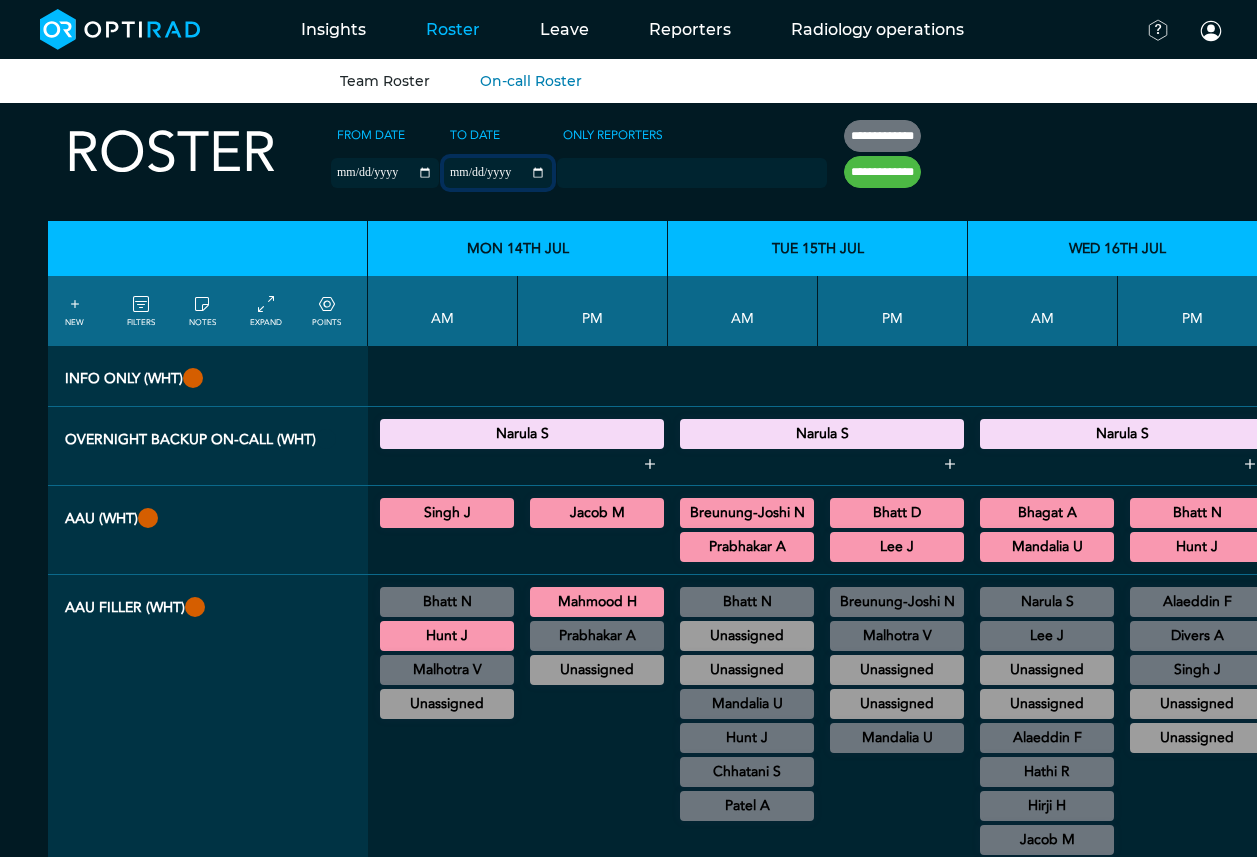 click on "**********" at bounding box center [498, 173] 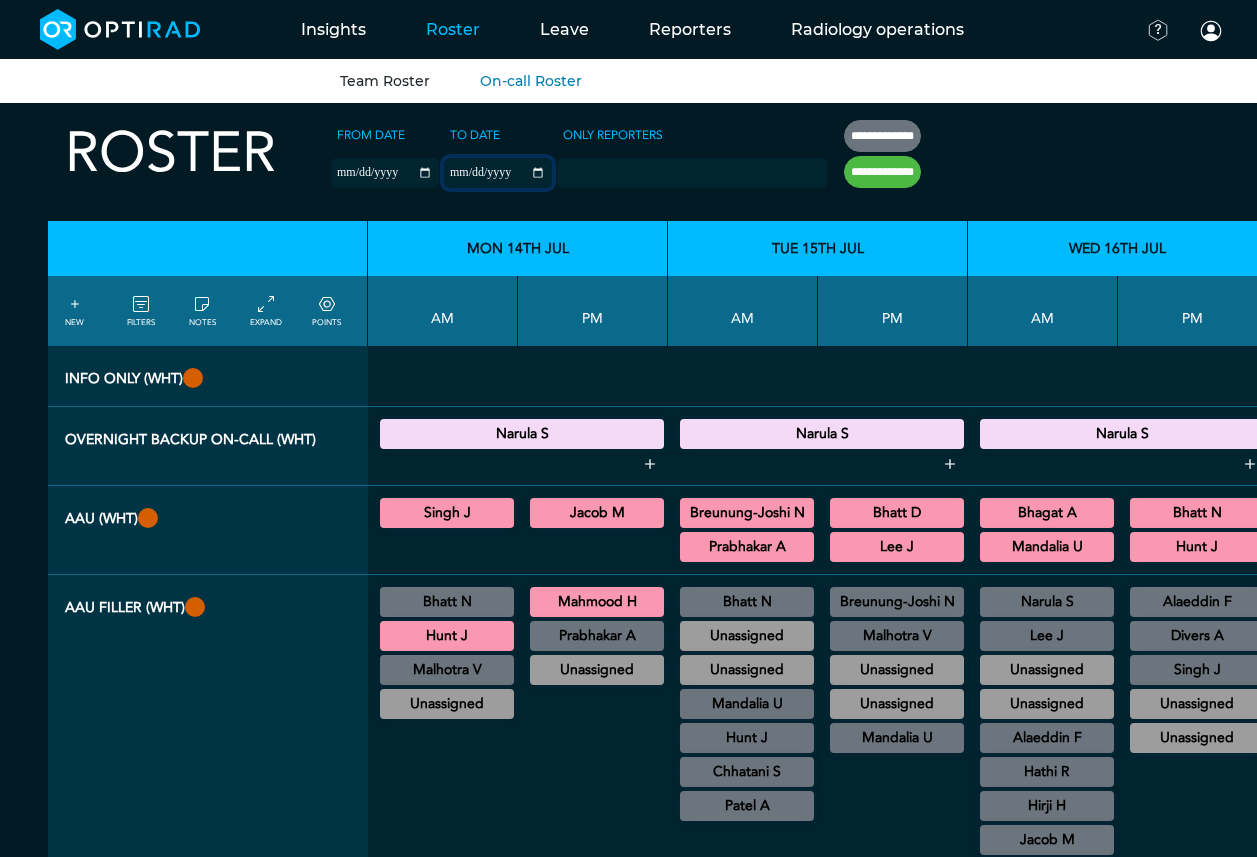 type on "**********" 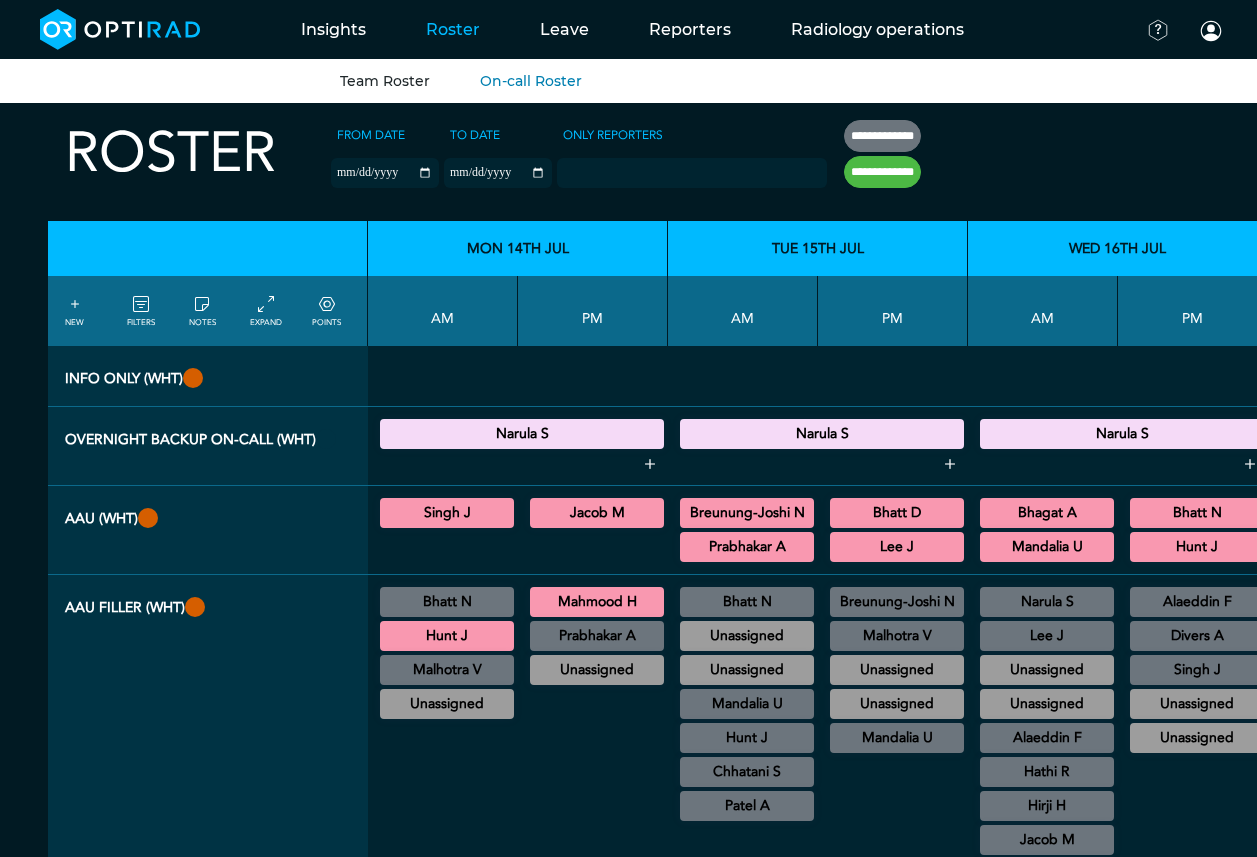 click on "**********" at bounding box center [882, 172] 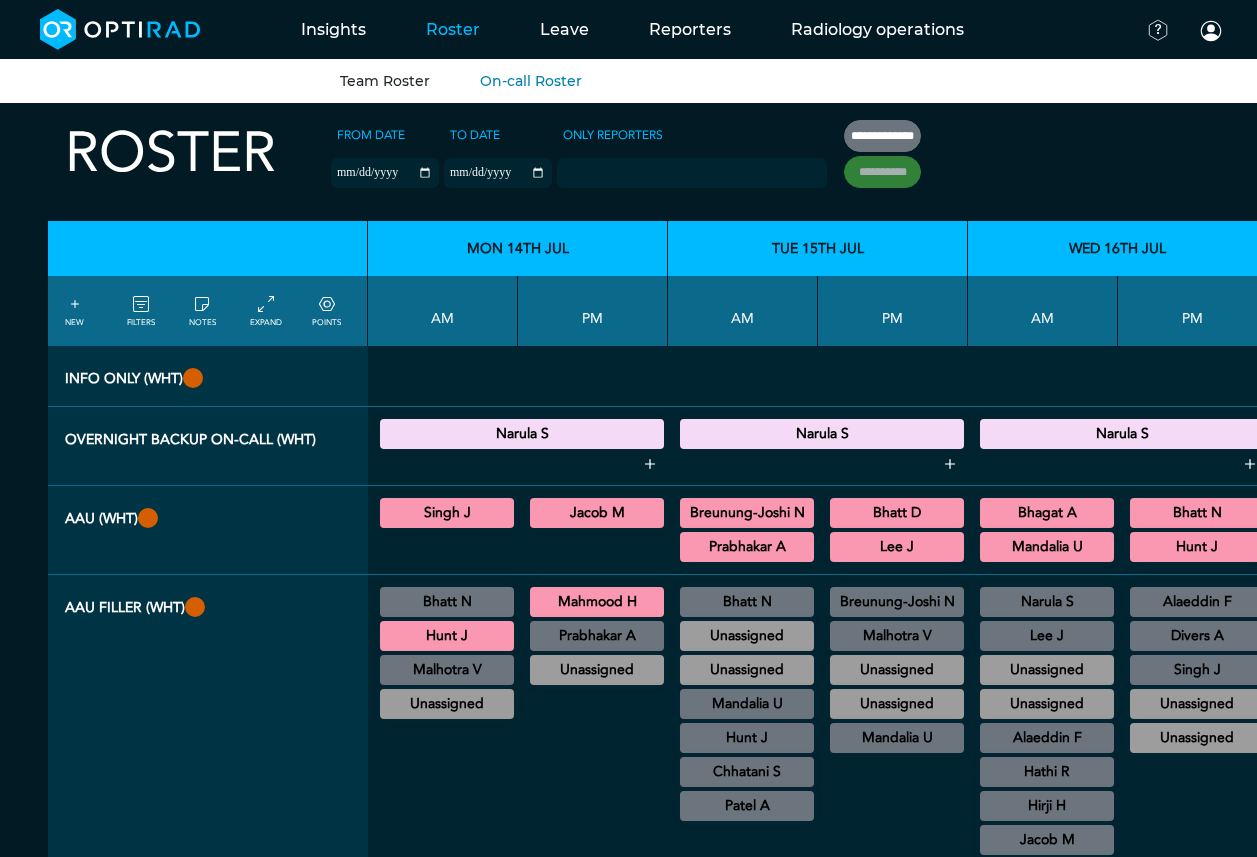 type on "**********" 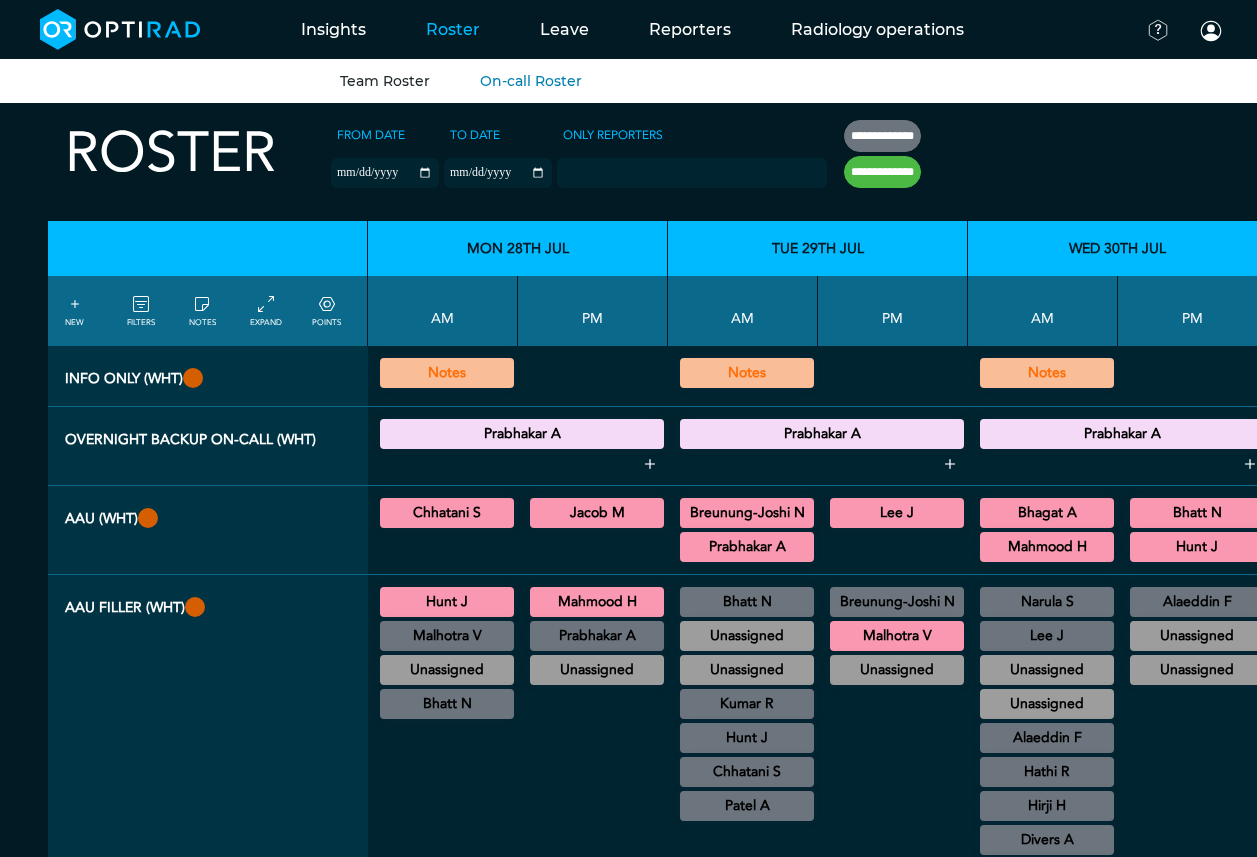 scroll, scrollTop: 100, scrollLeft: 0, axis: vertical 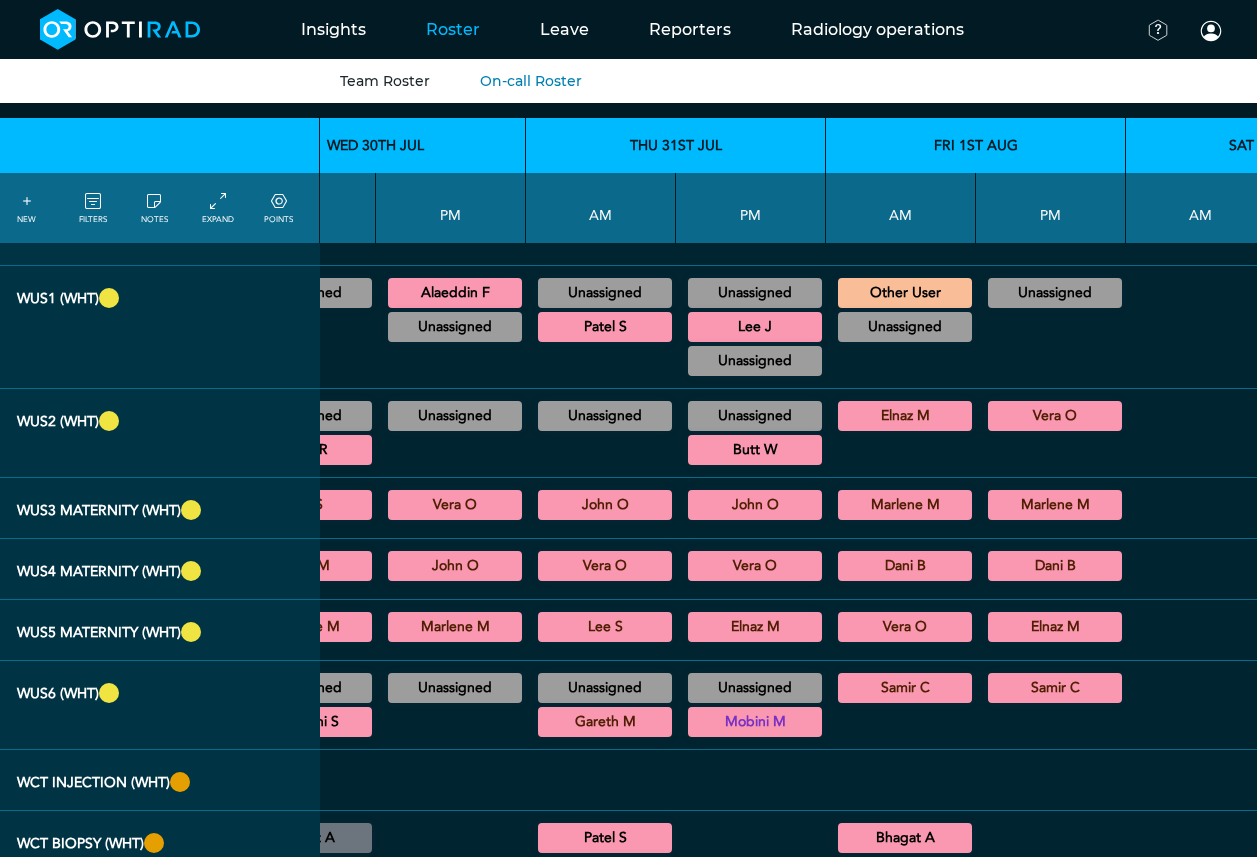 click at bounding box center (154, 202) 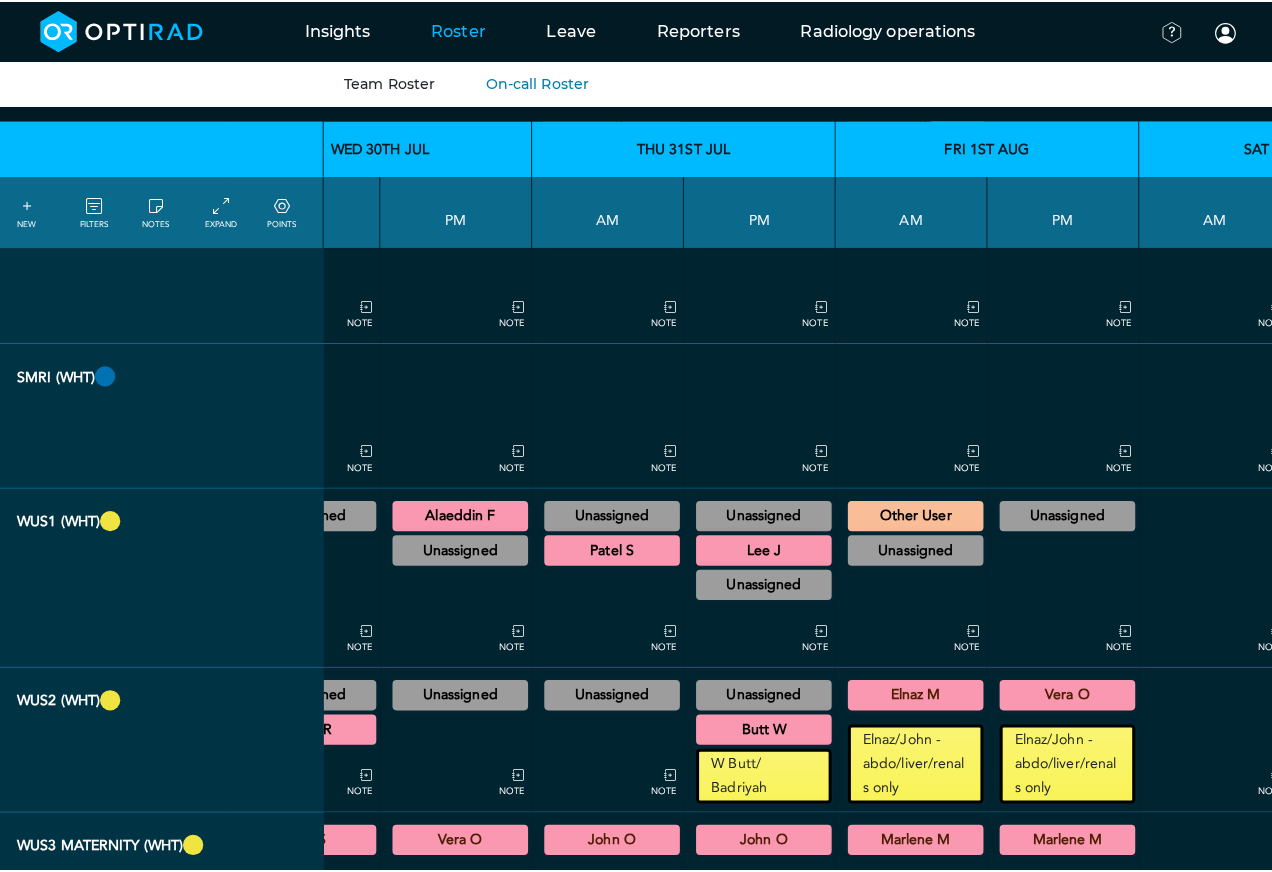 scroll, scrollTop: 2402, scrollLeft: 742, axis: both 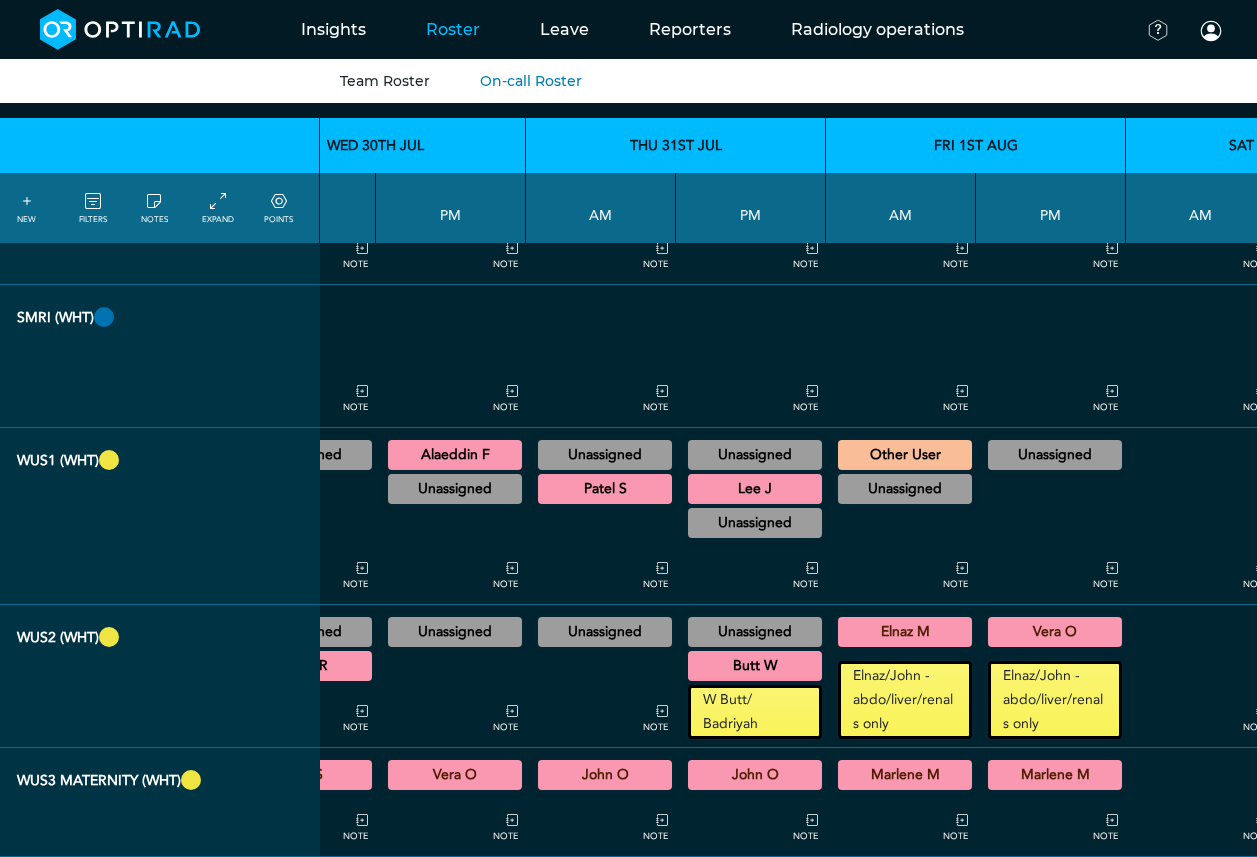 drag, startPoint x: 1045, startPoint y: 698, endPoint x: 1016, endPoint y: 701, distance: 29.15476 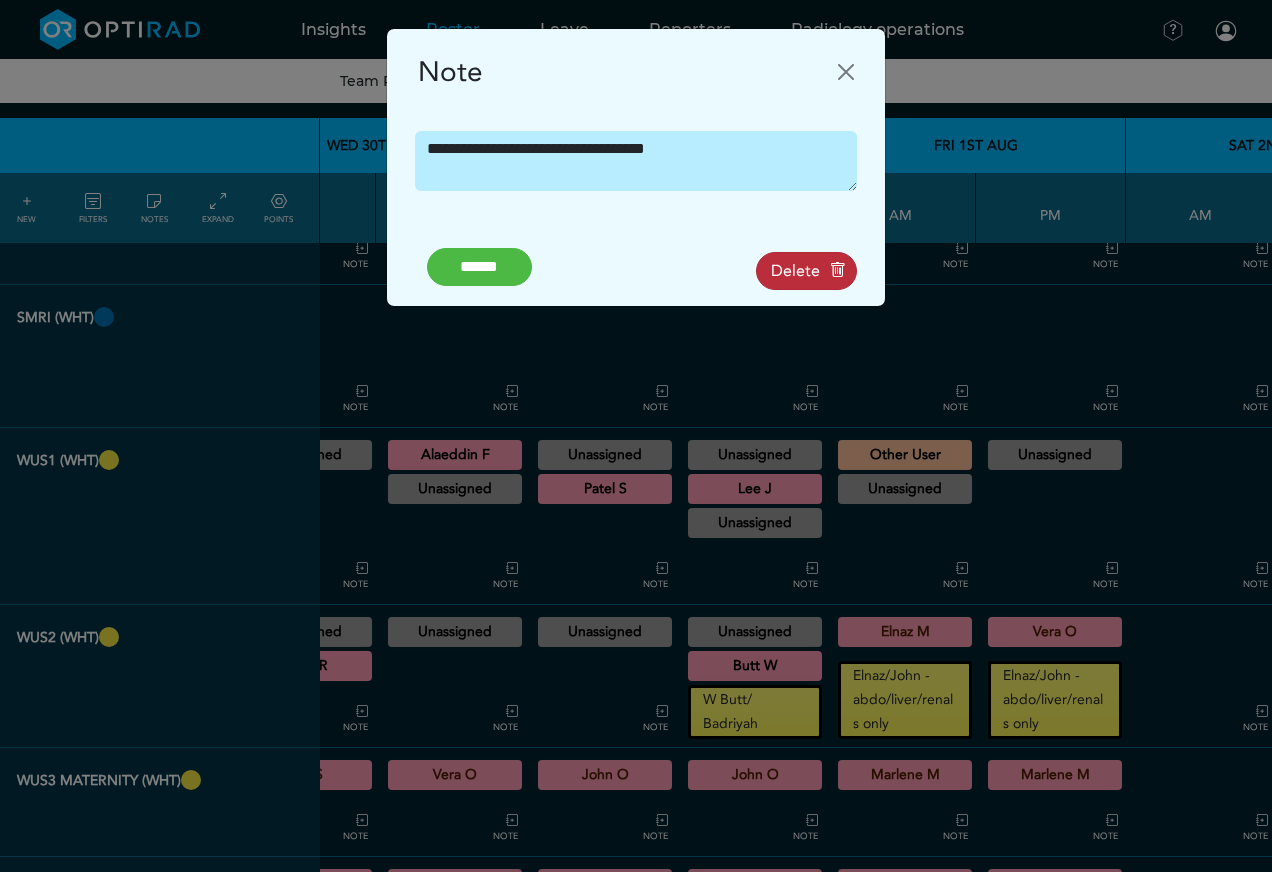 click at bounding box center (806, 271) 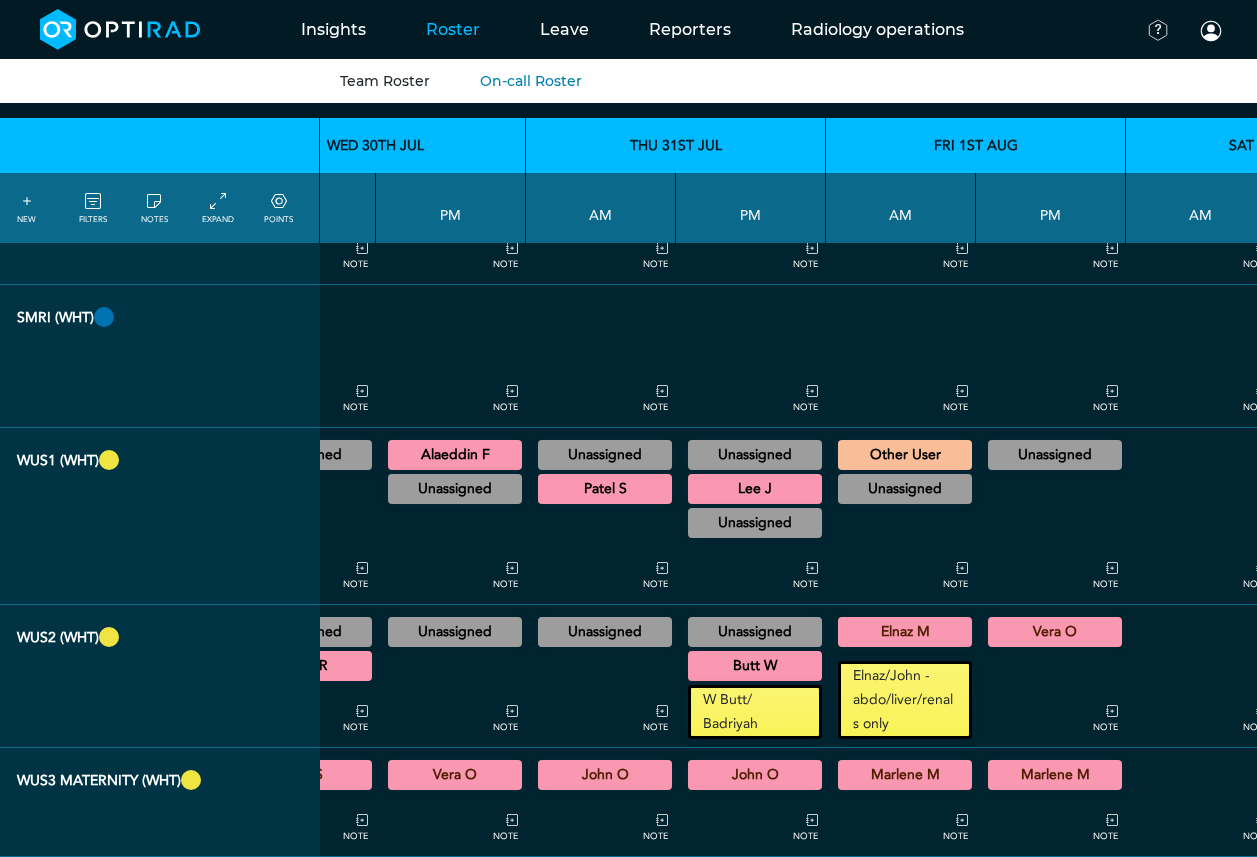 drag, startPoint x: 1061, startPoint y: 642, endPoint x: 1040, endPoint y: 627, distance: 25.806976 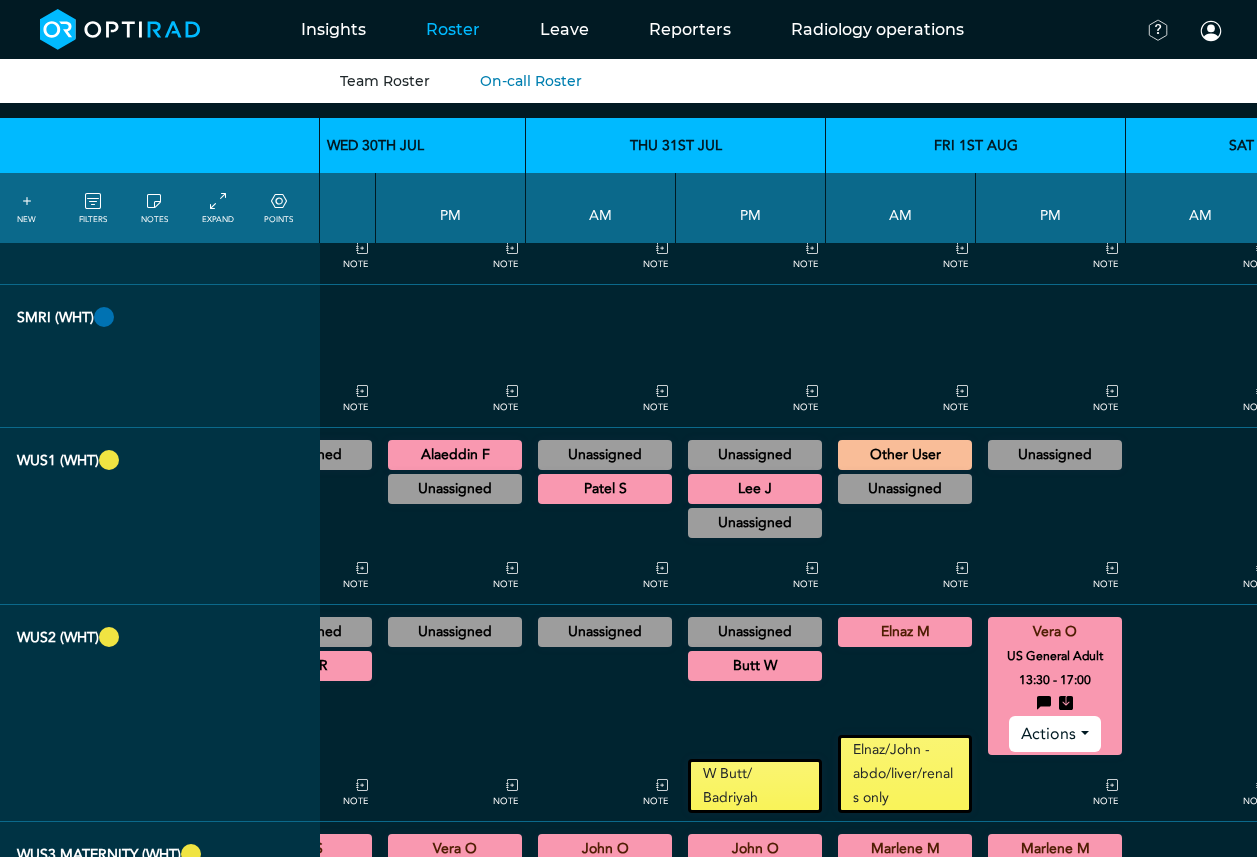 click on "Actions" at bounding box center (1054, 734) 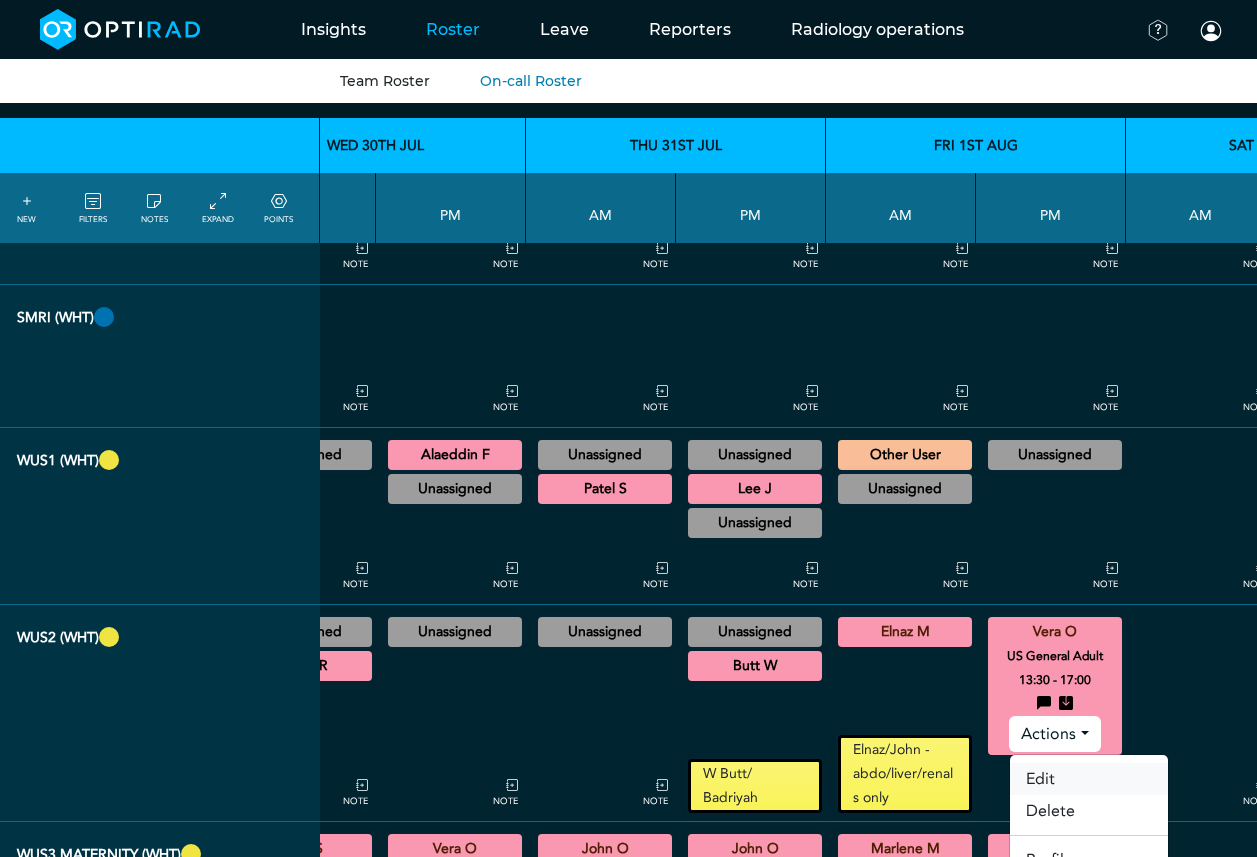 click on "Edit" at bounding box center (1089, 779) 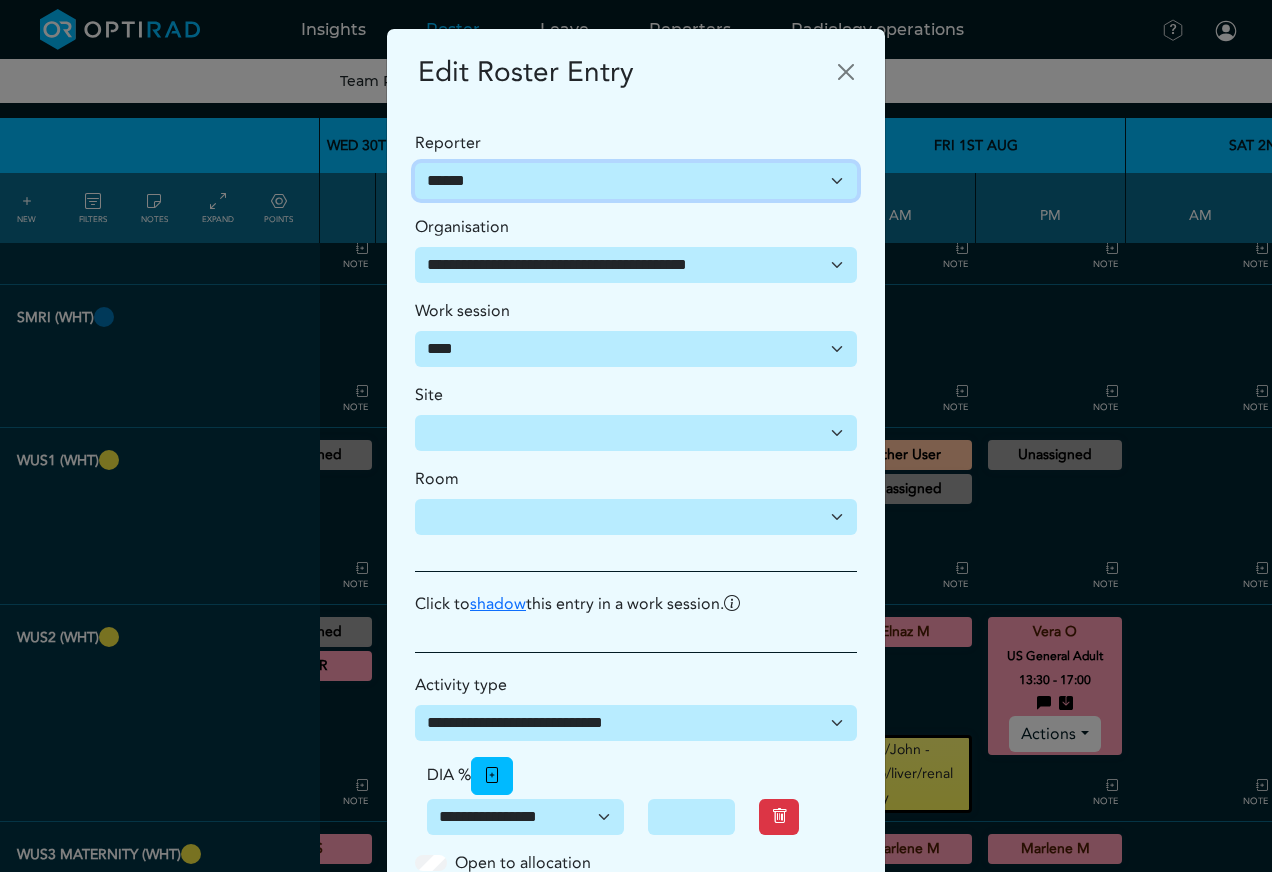 click on "**********" at bounding box center (636, 181) 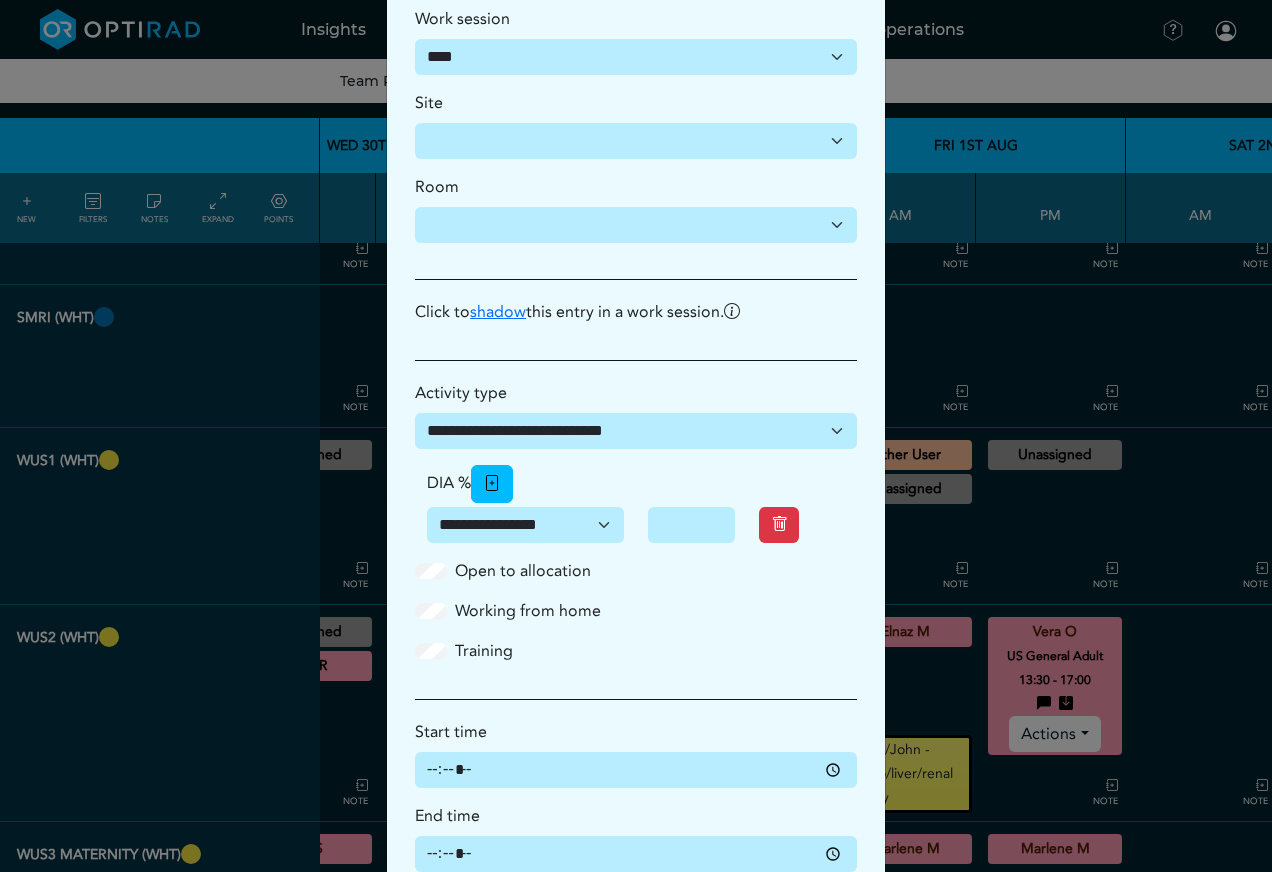 scroll, scrollTop: 400, scrollLeft: 0, axis: vertical 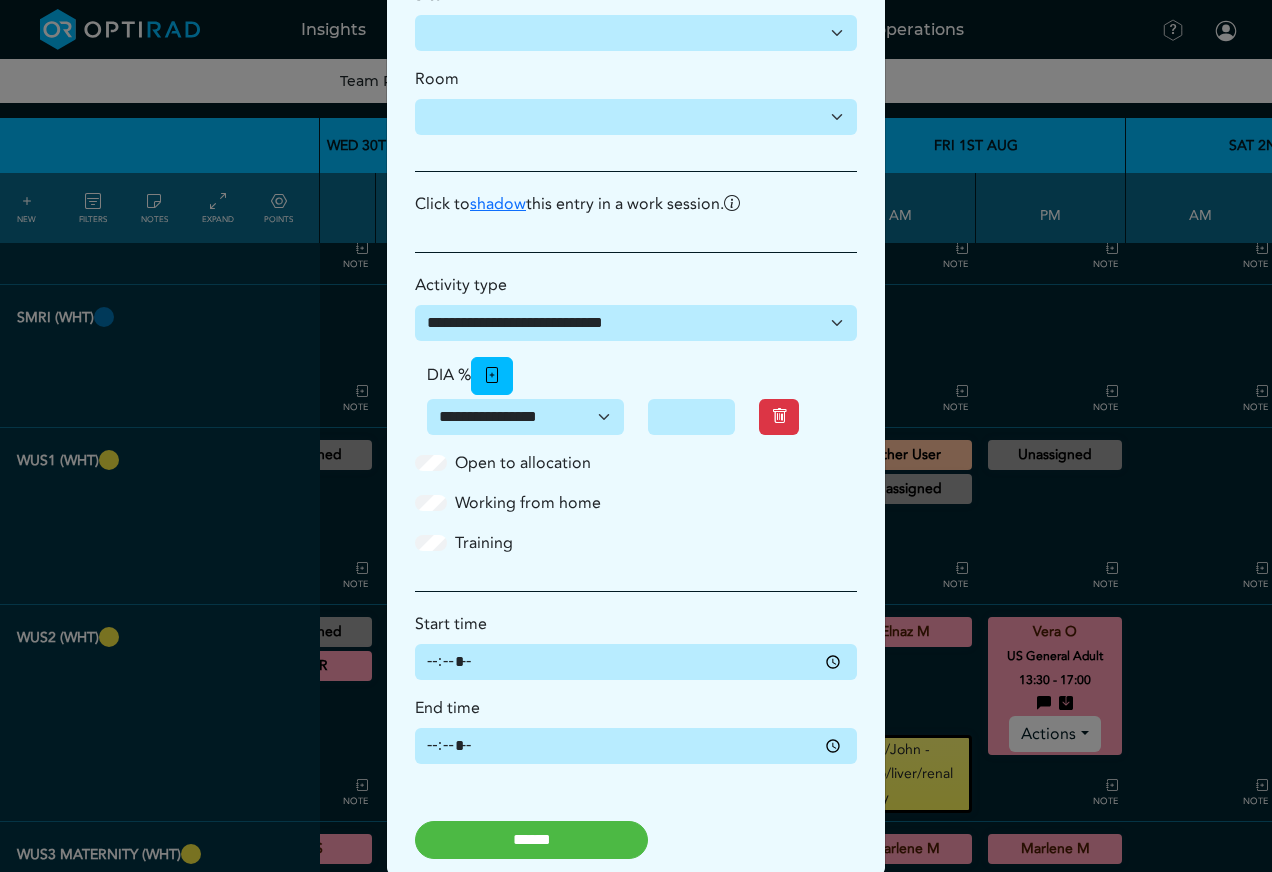 click at bounding box center (779, 417) 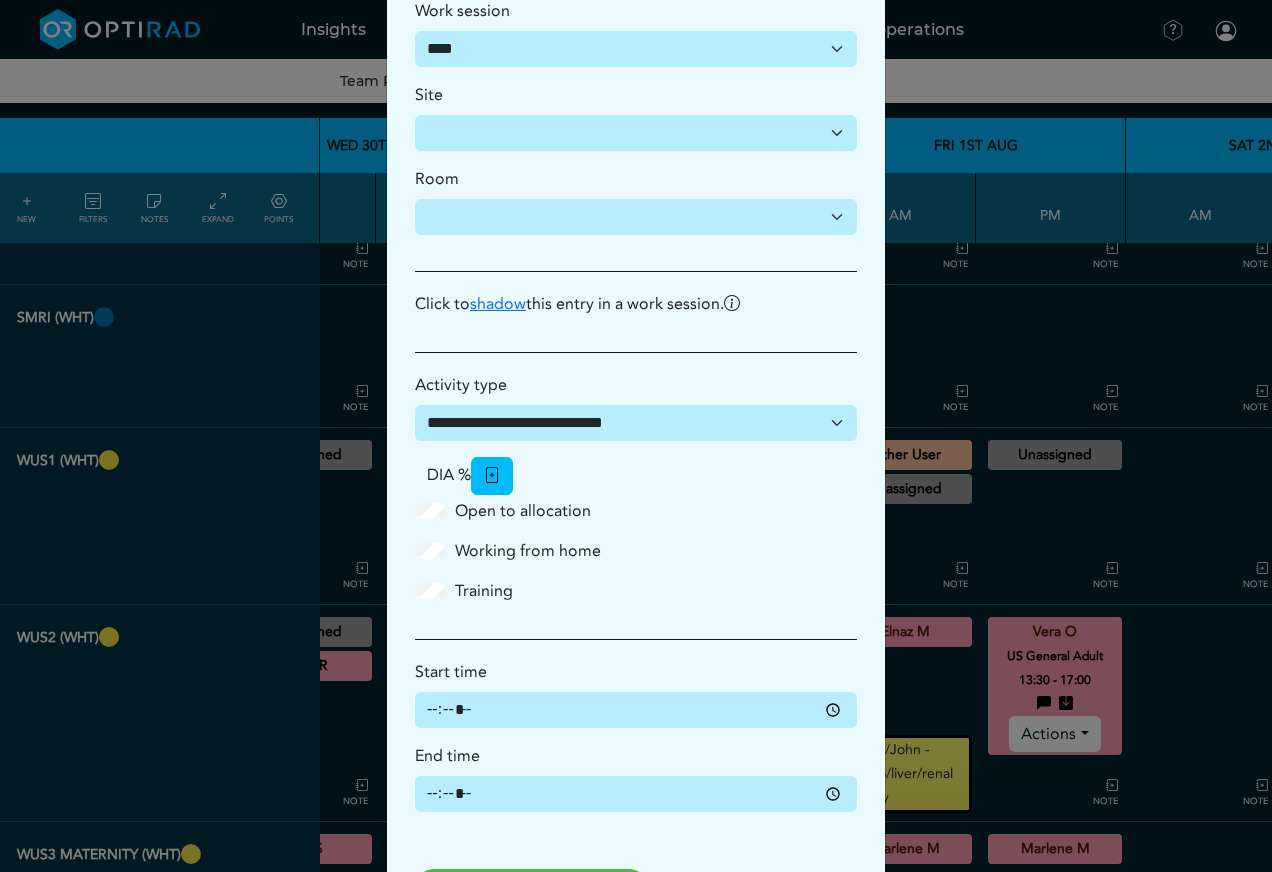 scroll, scrollTop: 0, scrollLeft: 0, axis: both 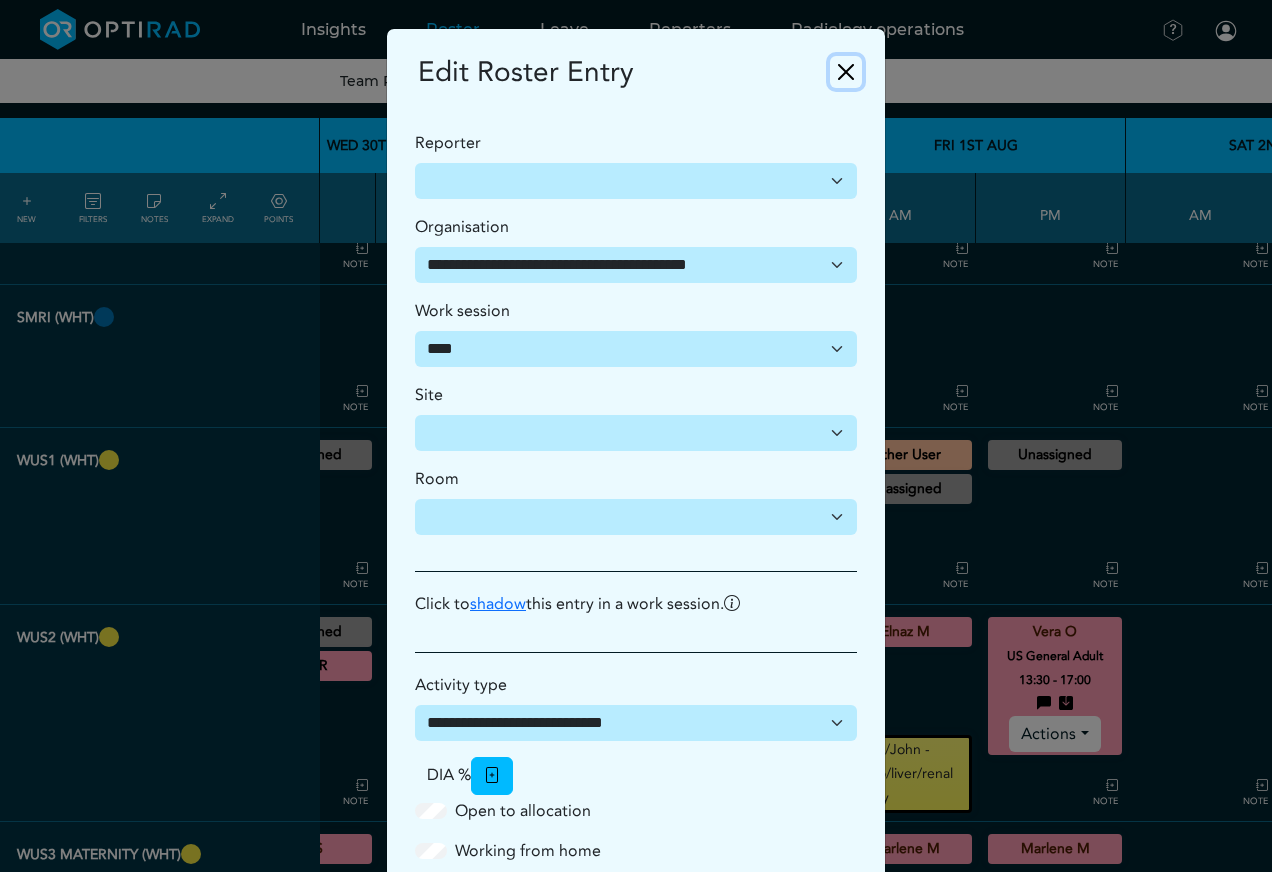 click at bounding box center [846, 72] 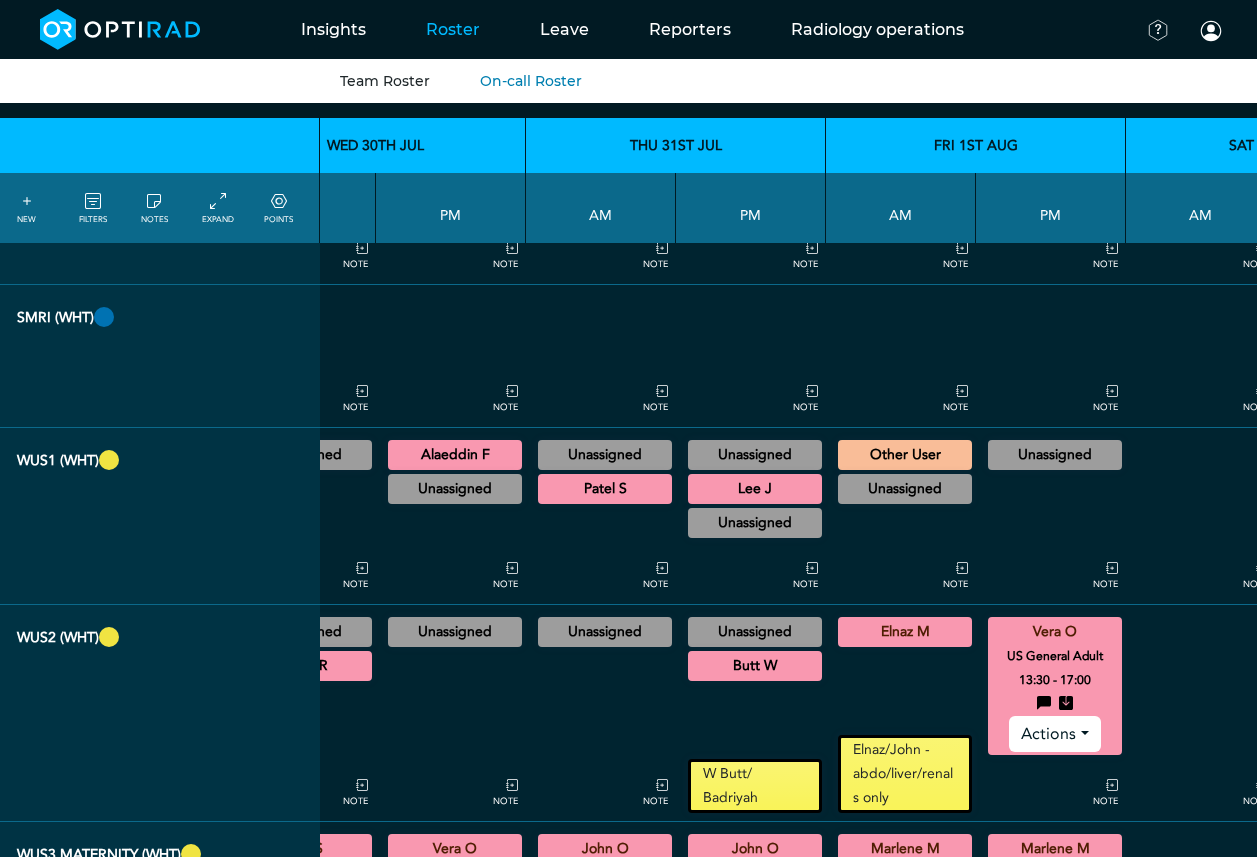 click on "Actions" at bounding box center [1054, 734] 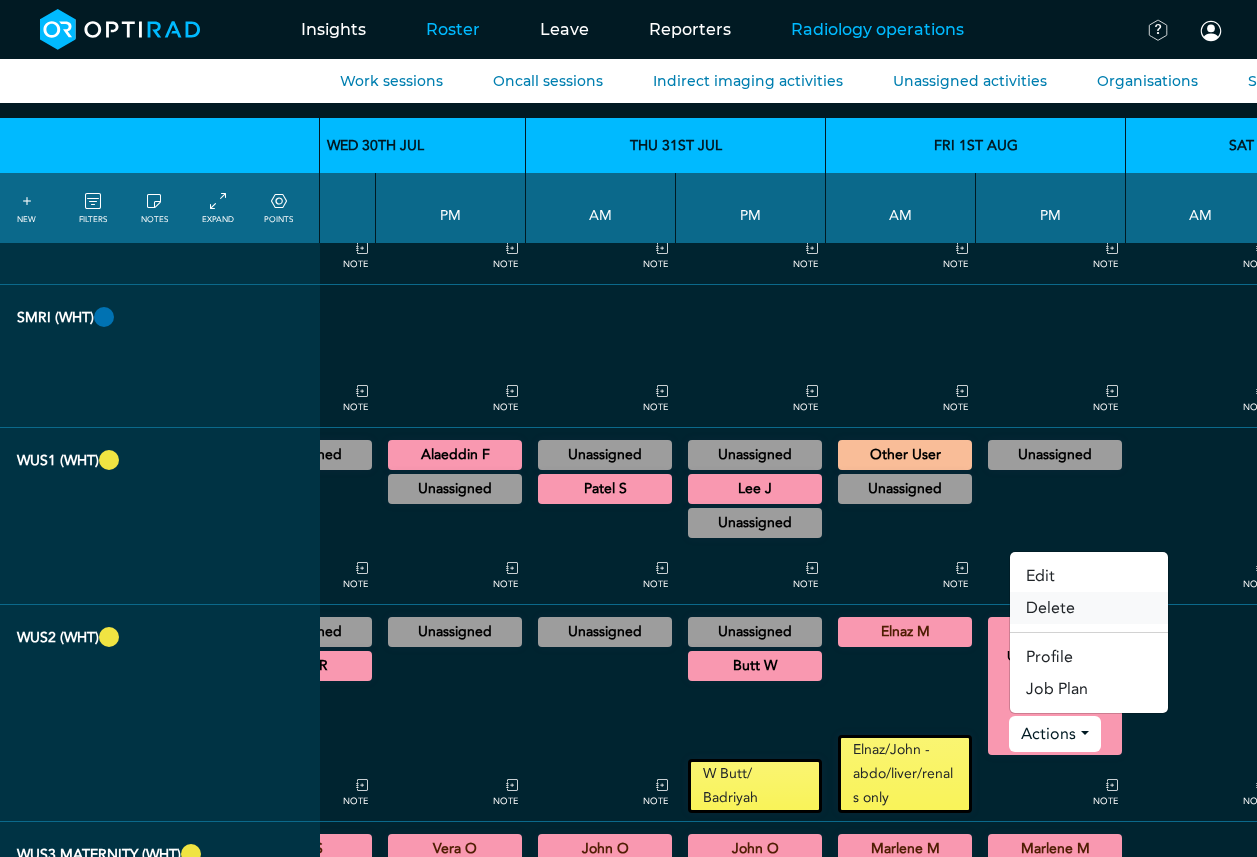 drag, startPoint x: 1060, startPoint y: 607, endPoint x: 822, endPoint y: 58, distance: 598.3686 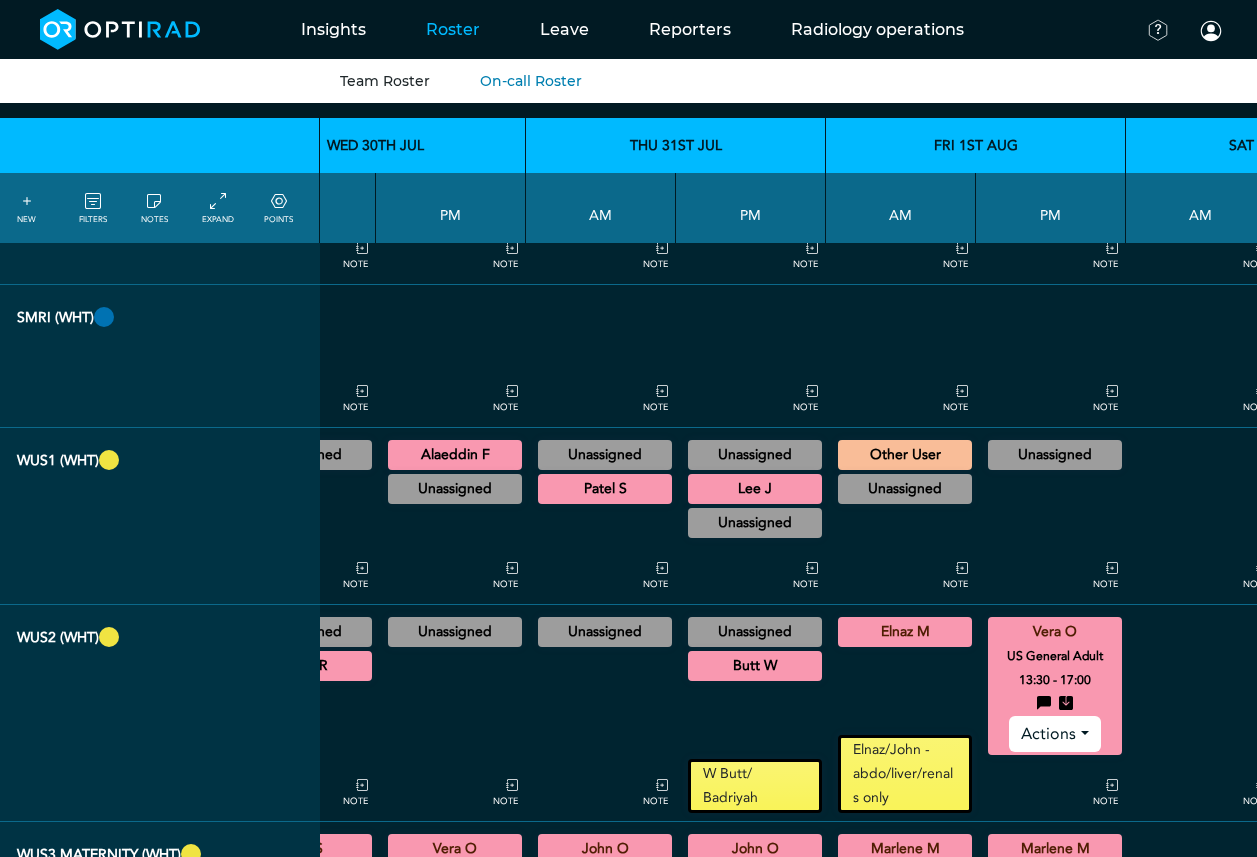 click on "Actions" at bounding box center [1054, 734] 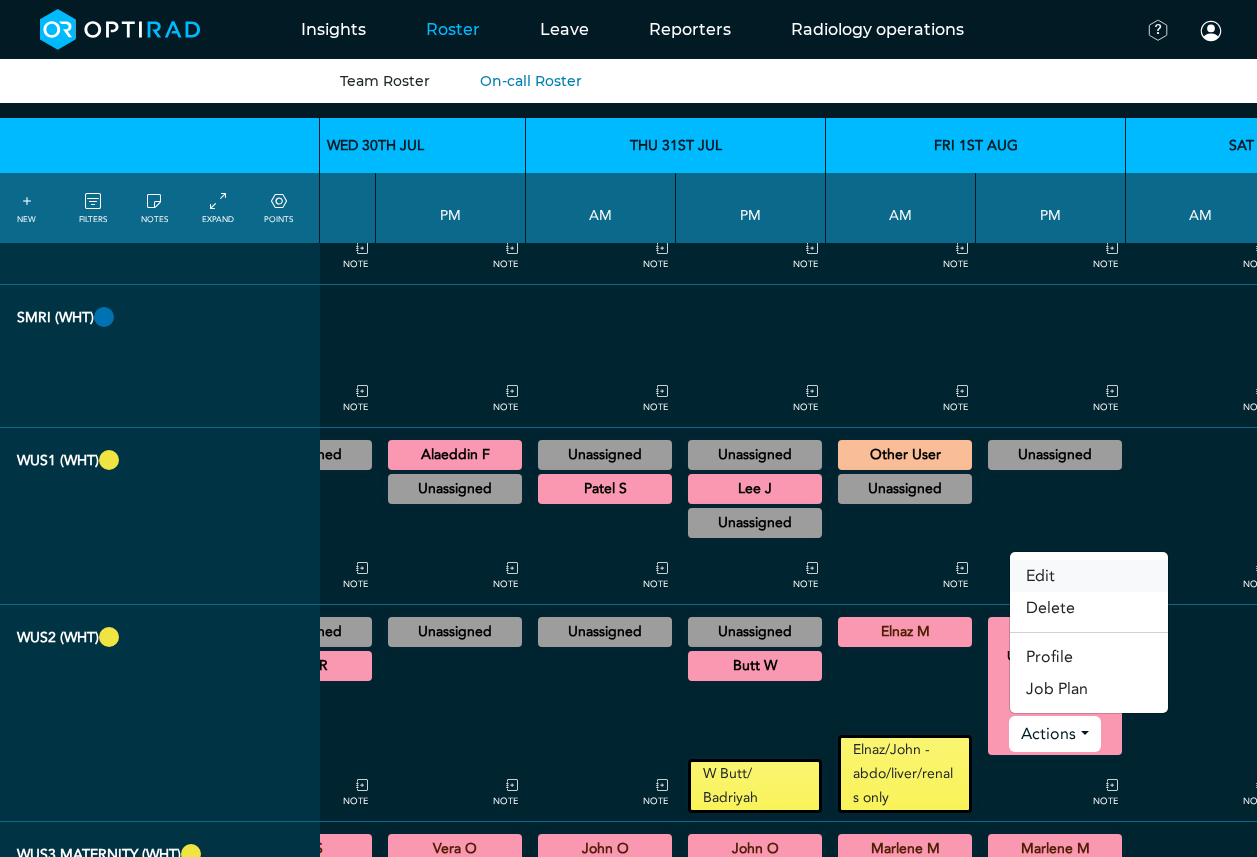 click on "Edit" at bounding box center (1089, 576) 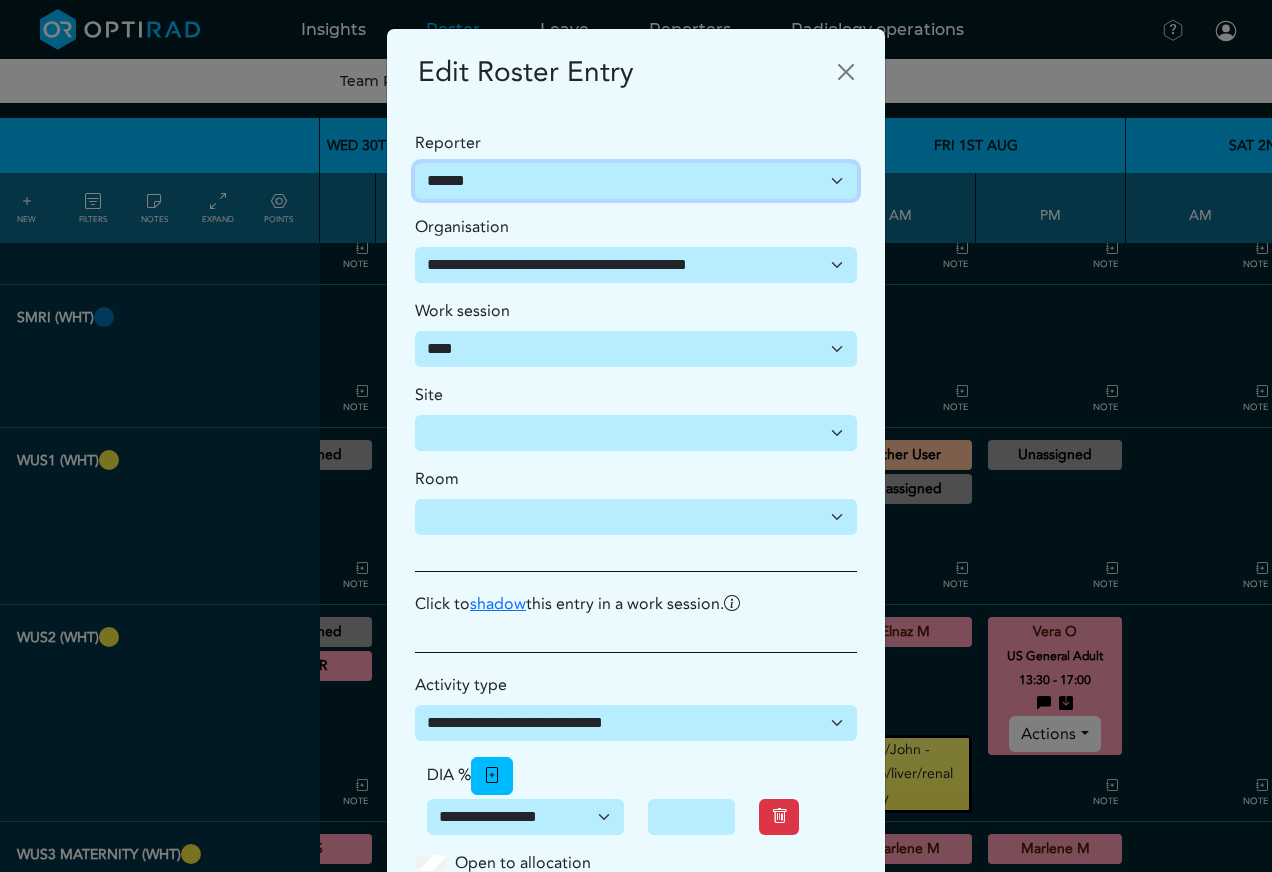 click on "**********" at bounding box center (636, 181) 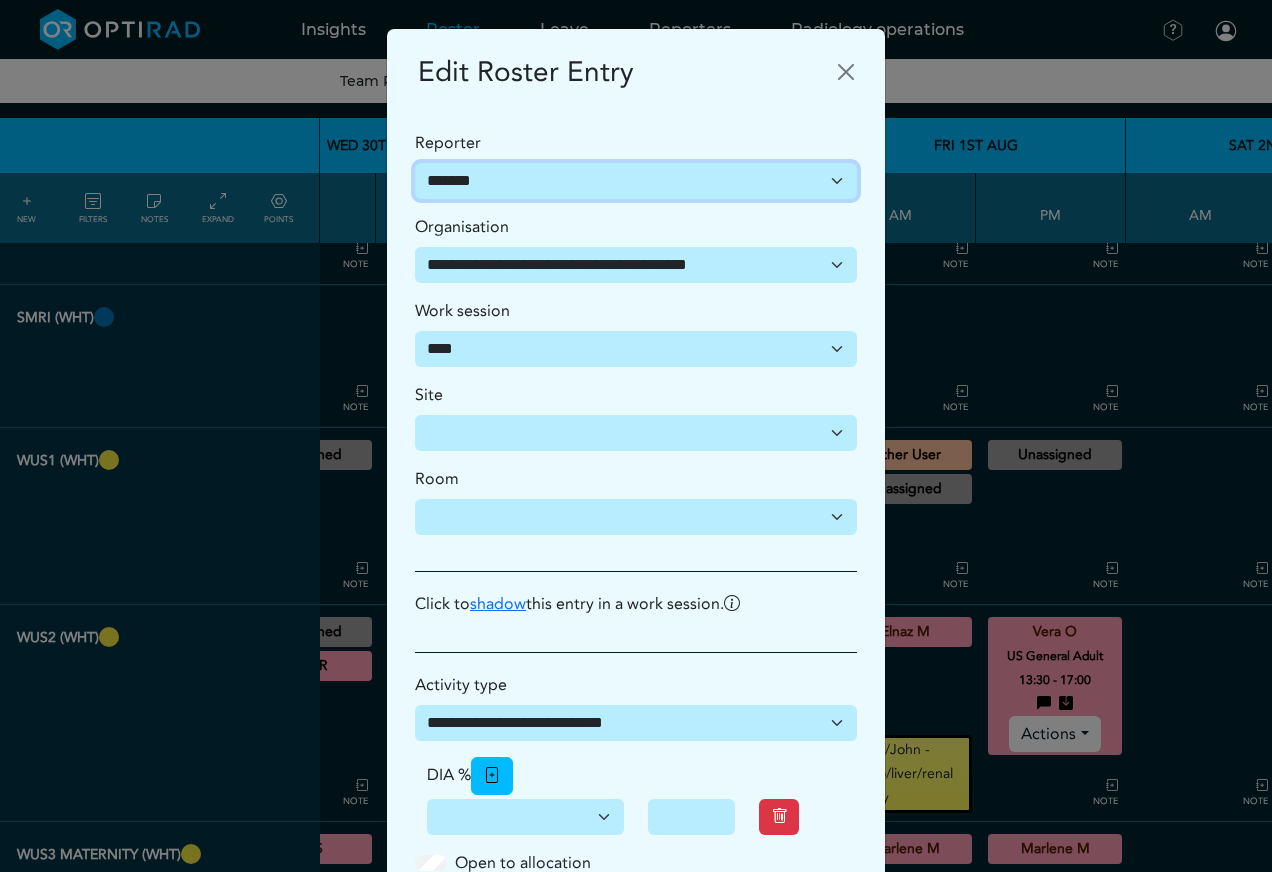 click on "**********" at bounding box center [636, 181] 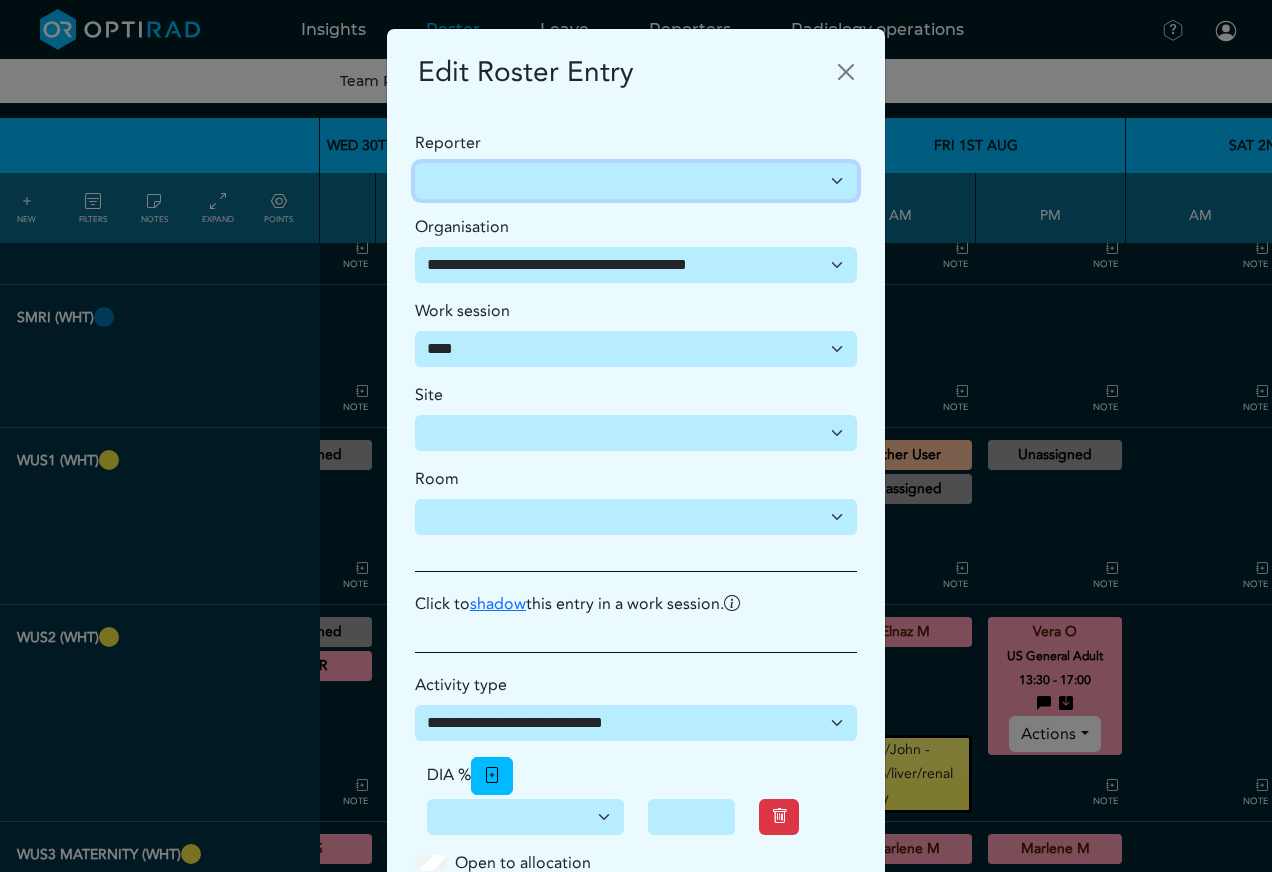 click on "**********" at bounding box center [636, 181] 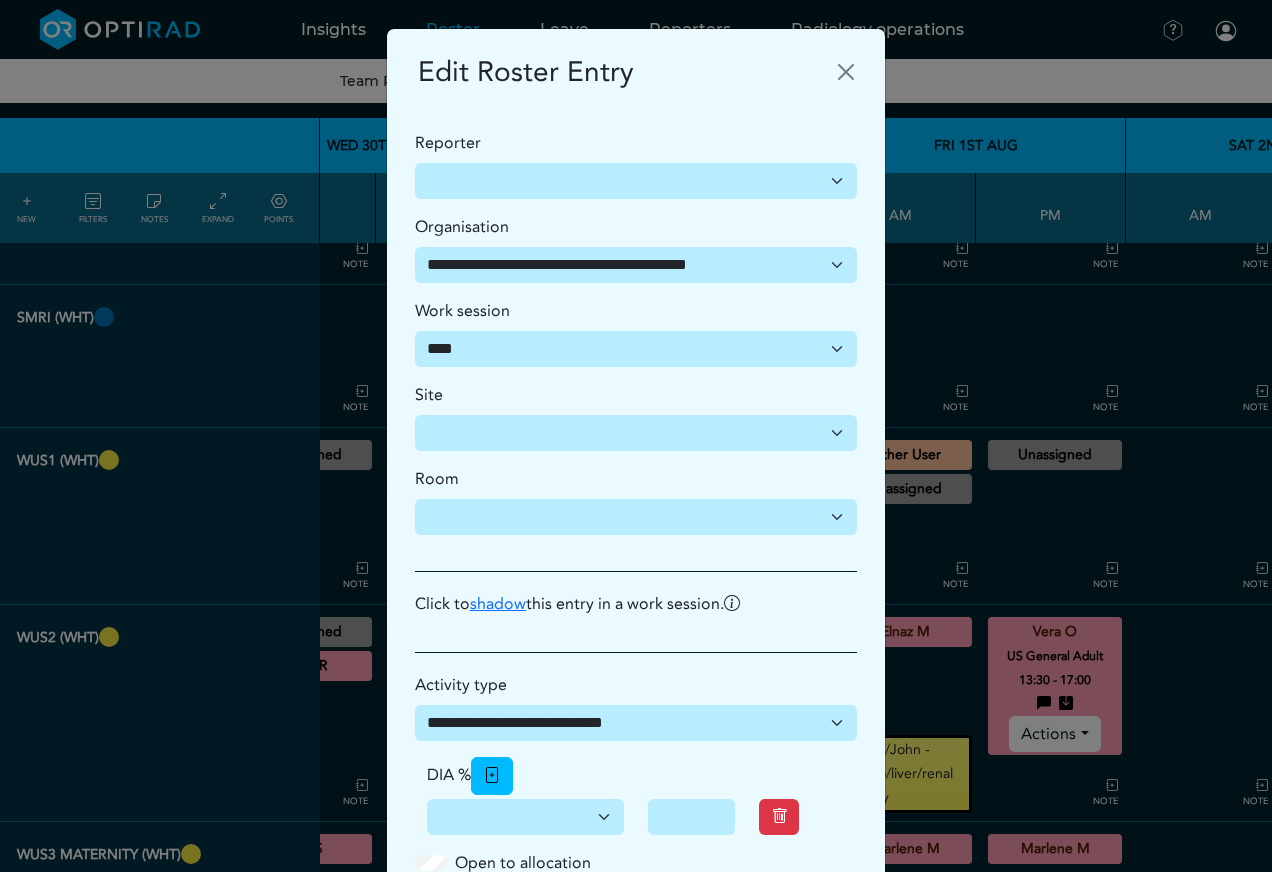 click on "**********" at bounding box center (636, 165) 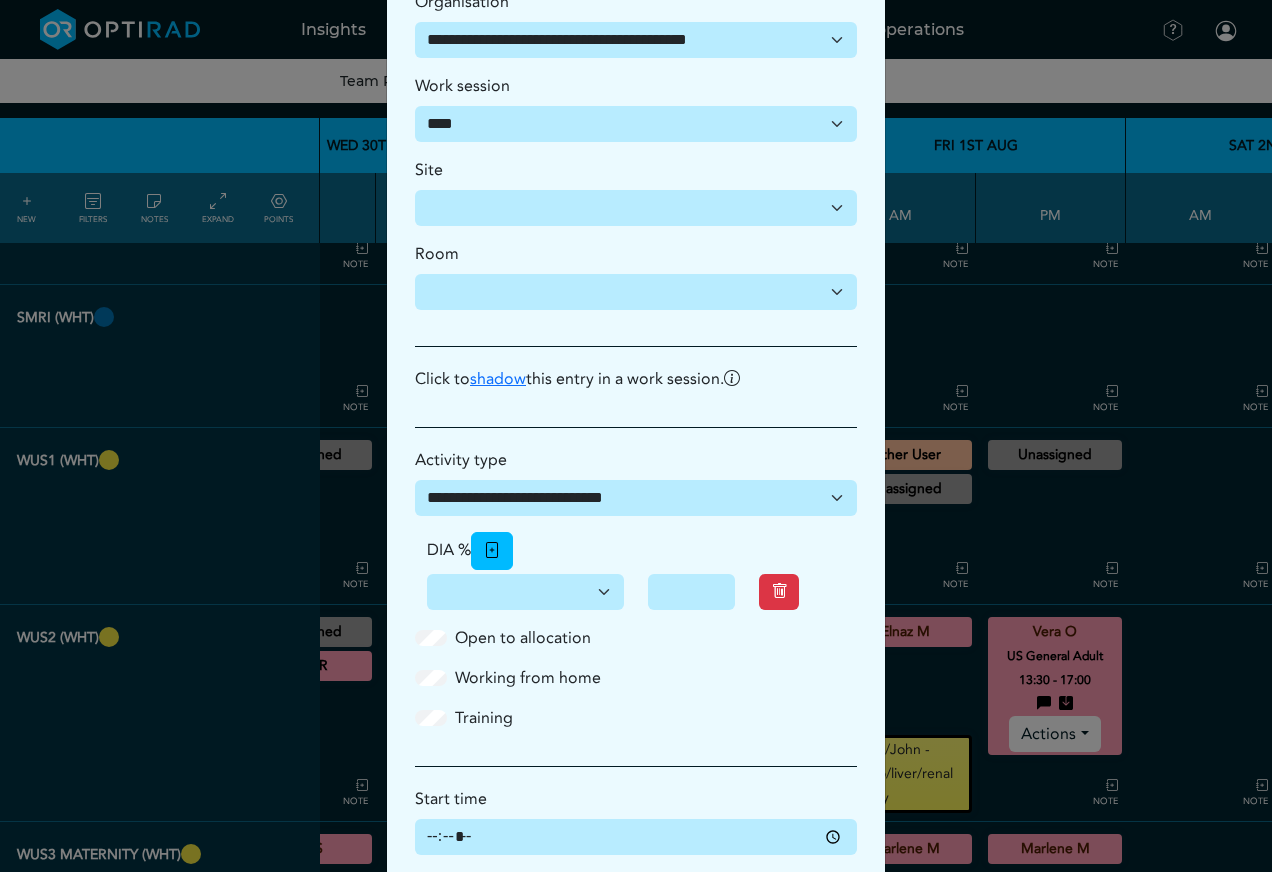 scroll, scrollTop: 432, scrollLeft: 0, axis: vertical 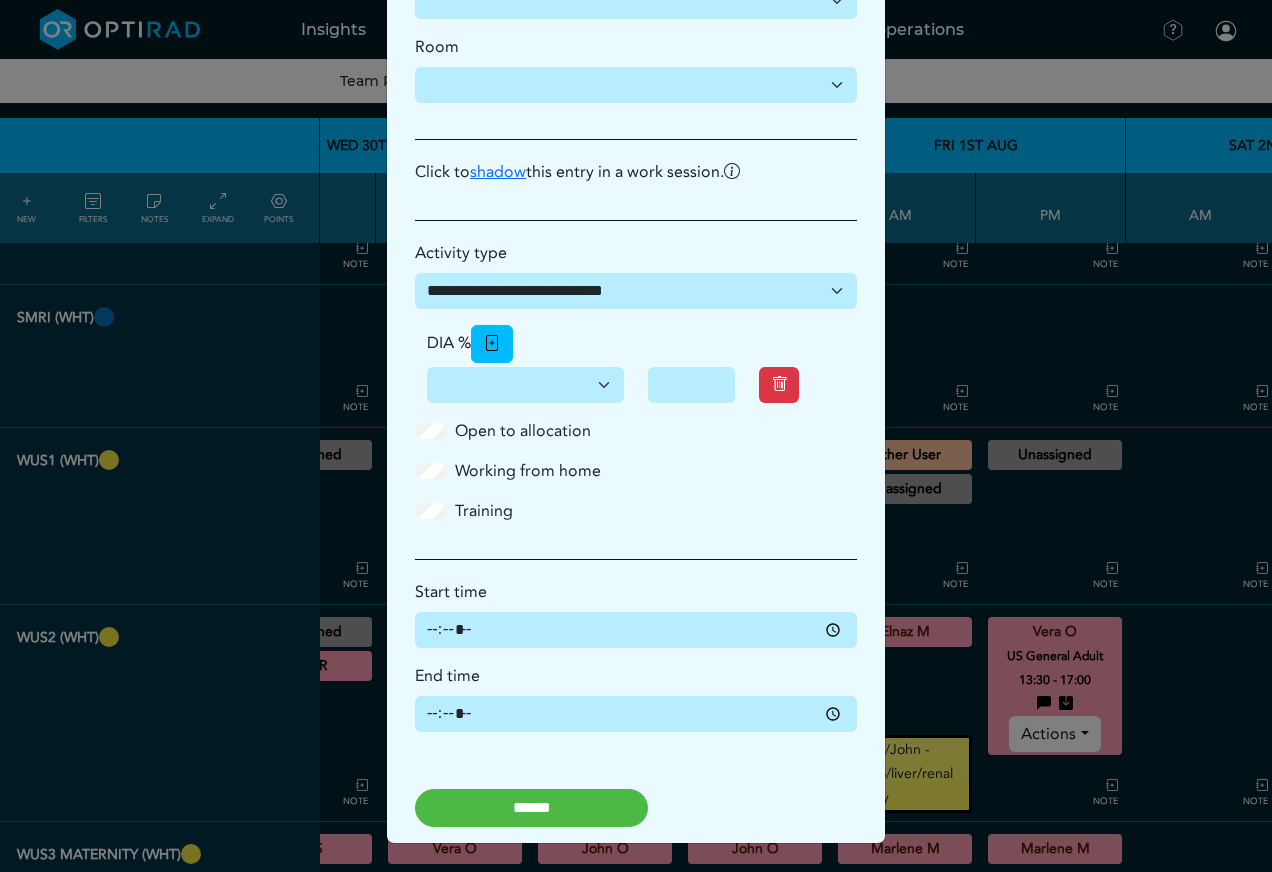 click on "******" at bounding box center [531, 808] 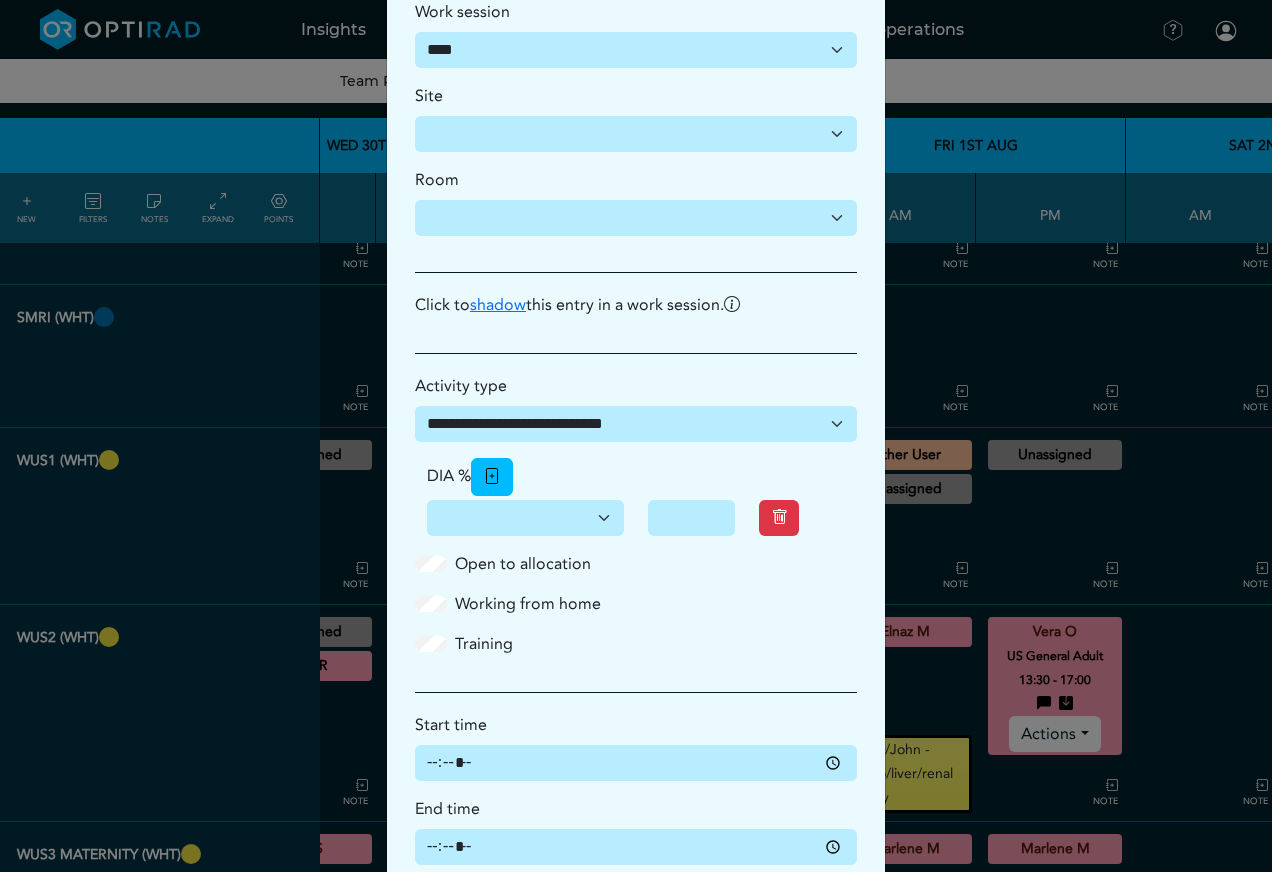 scroll, scrollTop: 432, scrollLeft: 0, axis: vertical 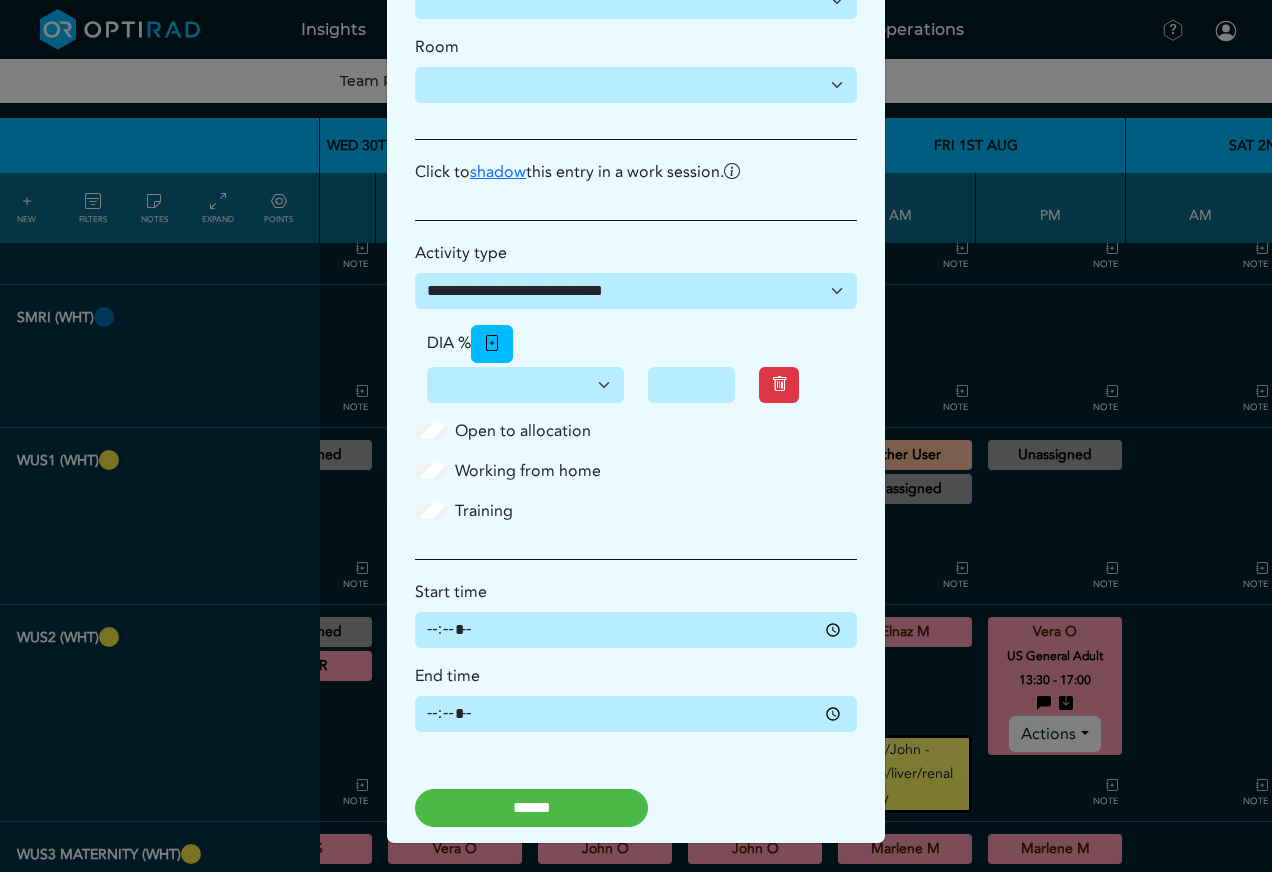 click on "******" at bounding box center [531, 808] 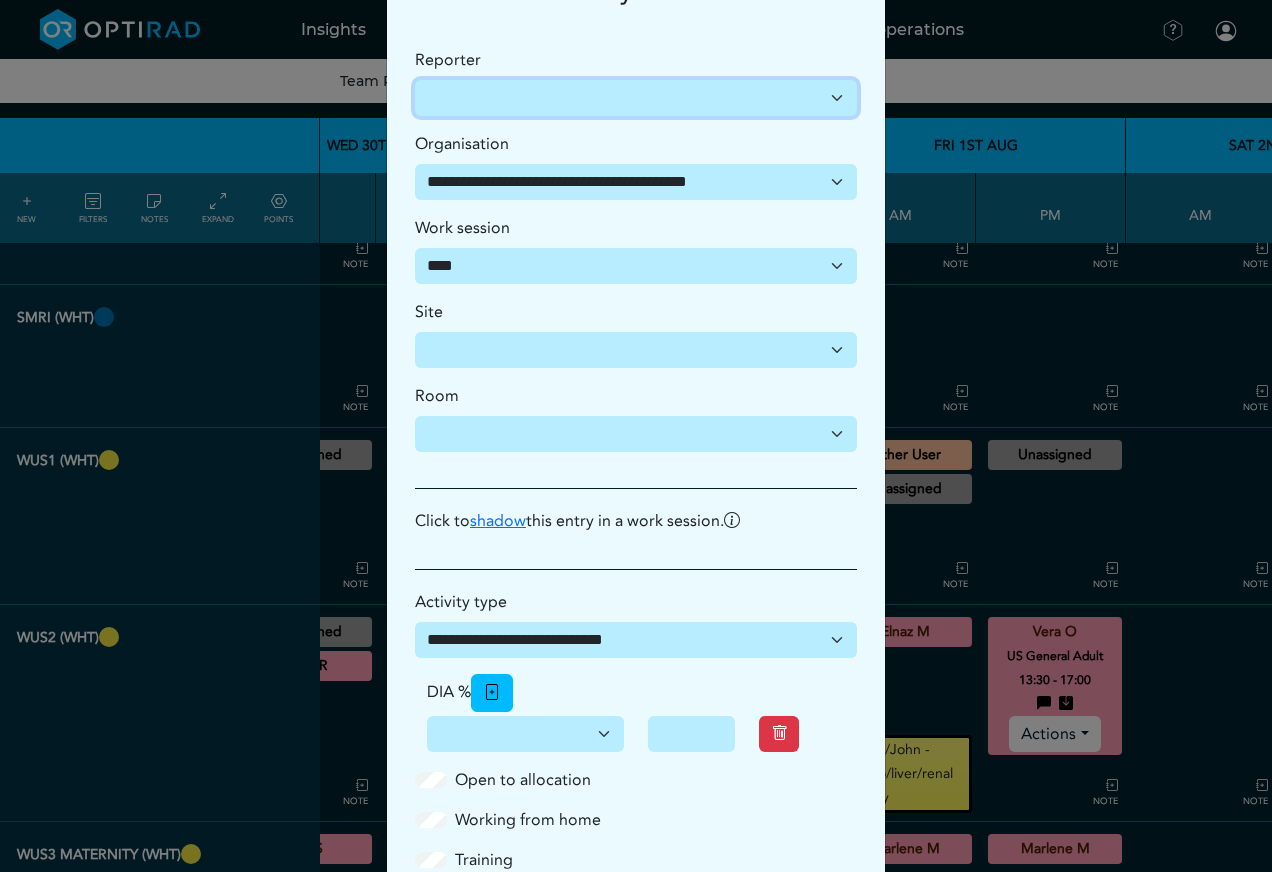 scroll, scrollTop: 0, scrollLeft: 0, axis: both 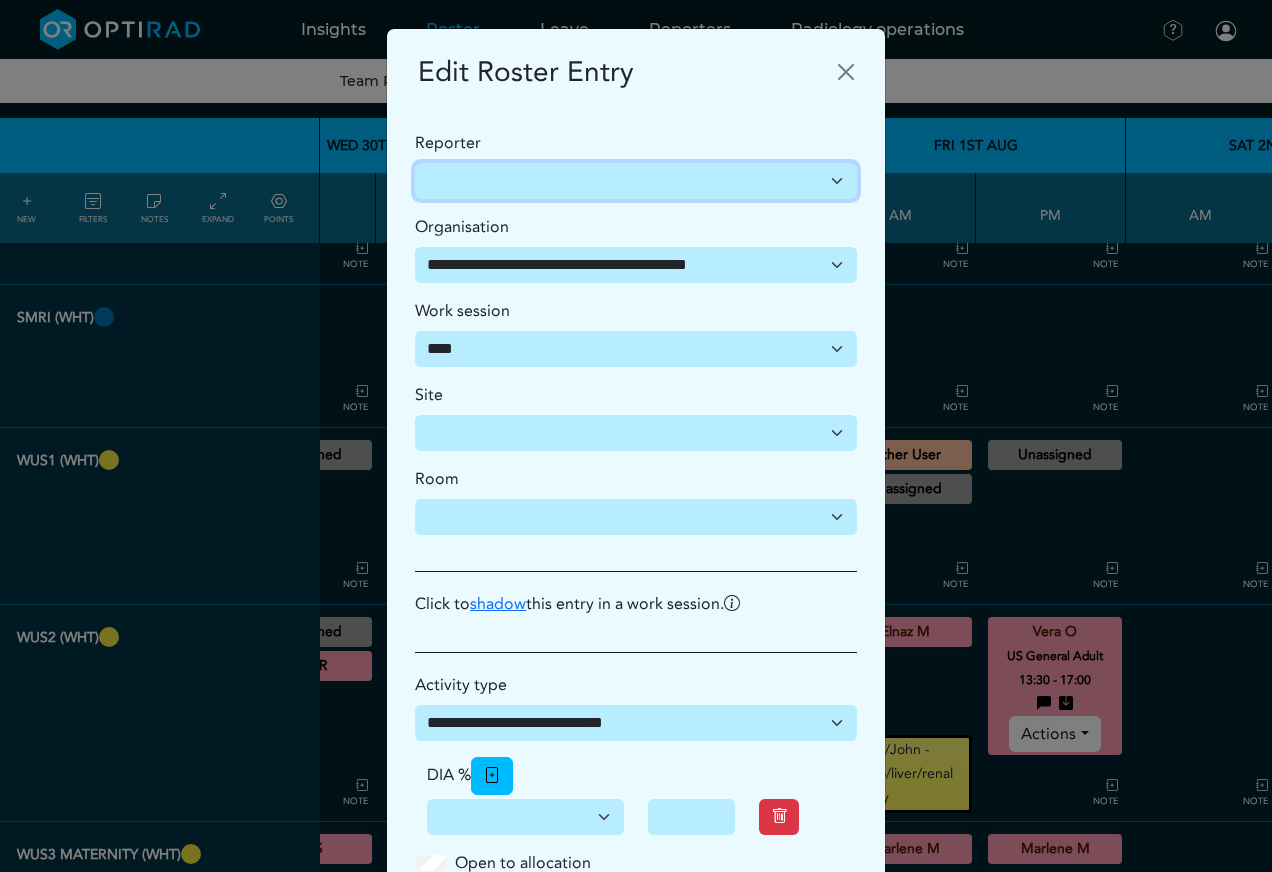 click on "**********" at bounding box center [636, 181] 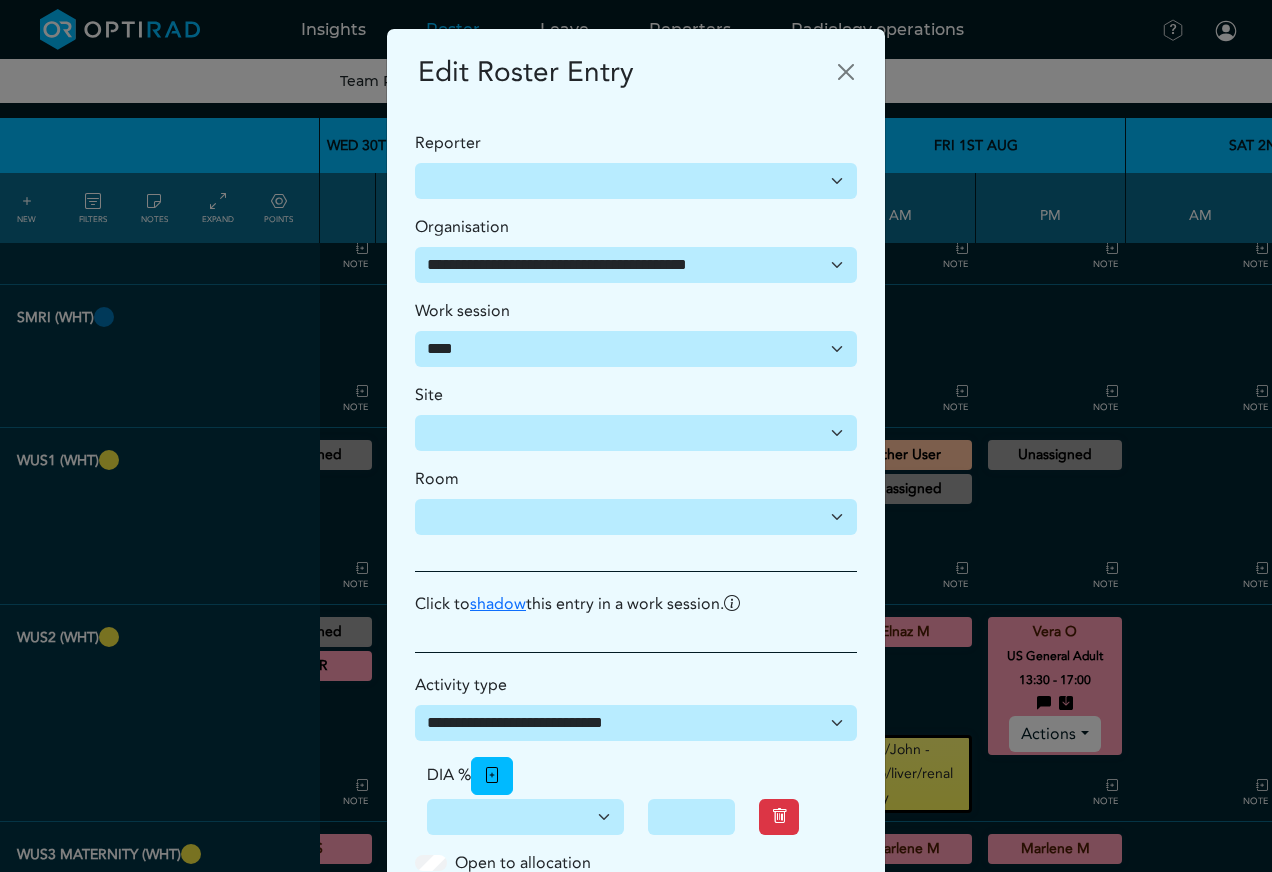 click on "**********" at bounding box center (636, 249) 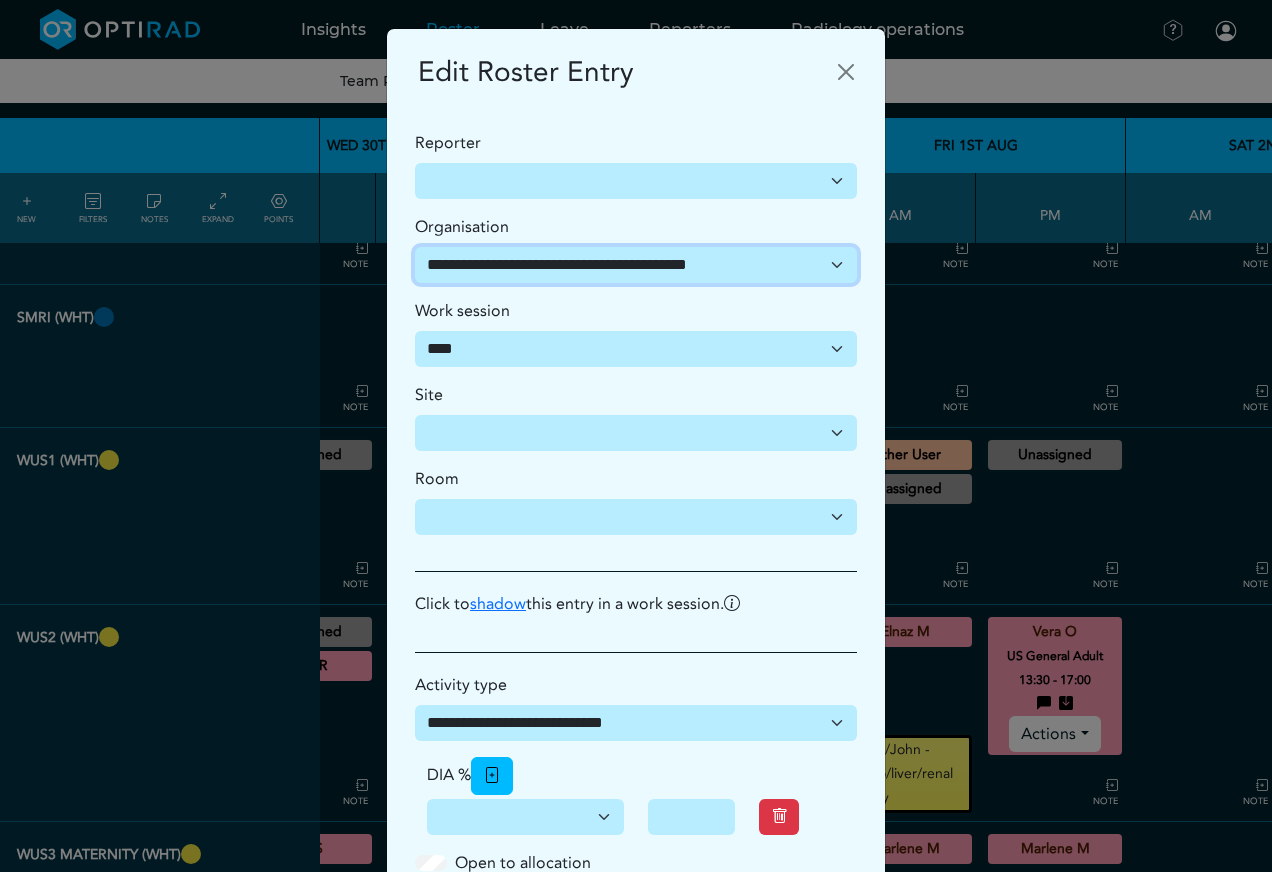 click on "**********" at bounding box center [636, 265] 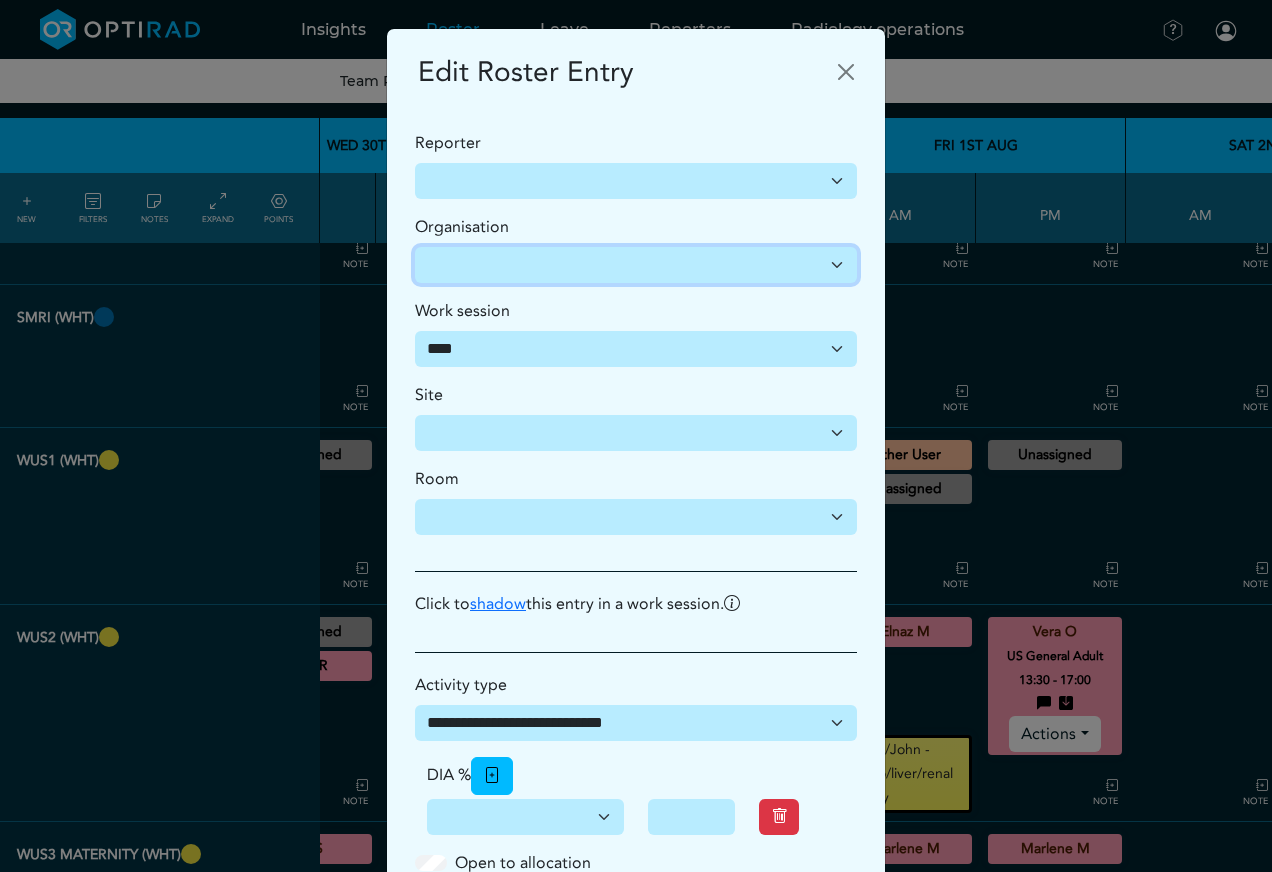 click on "**********" at bounding box center (636, 265) 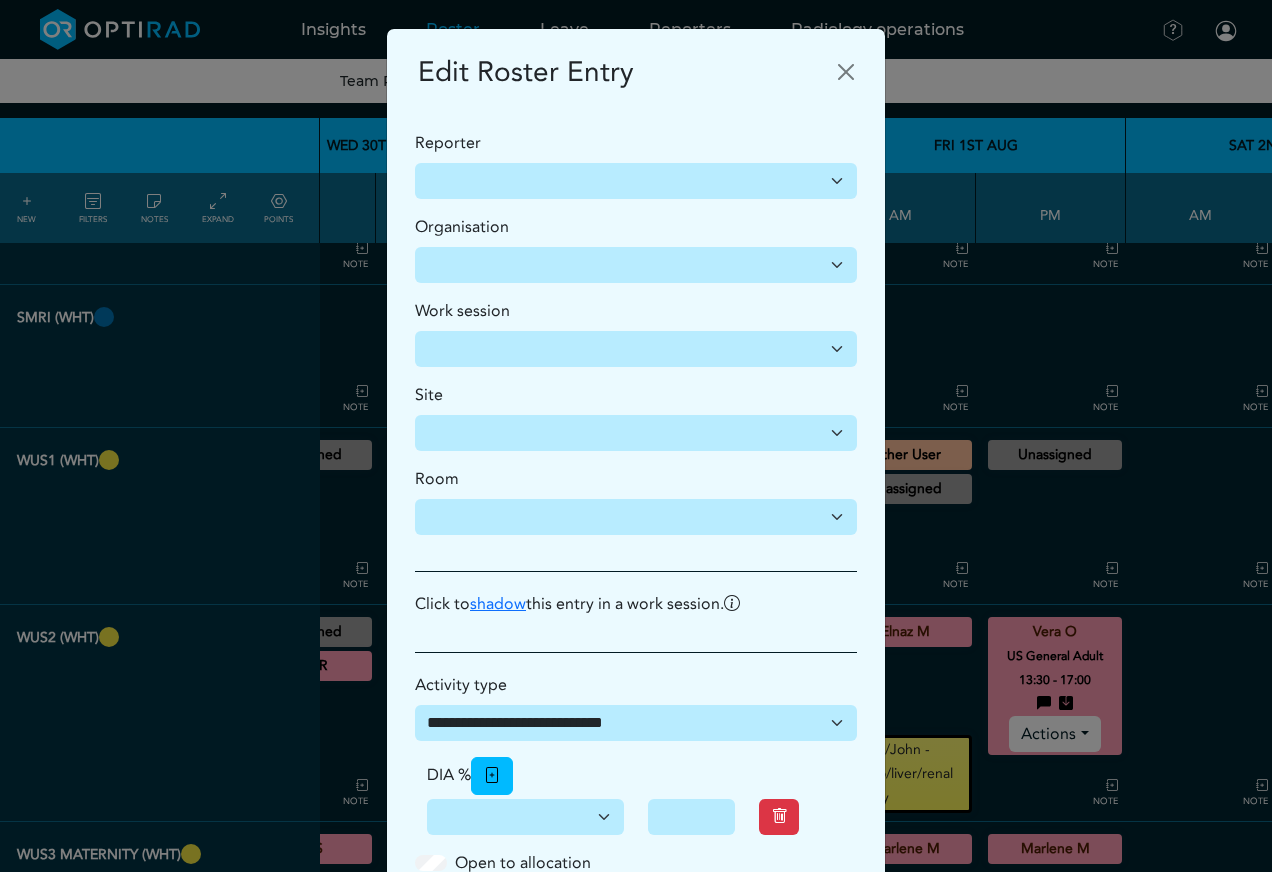 click on "**********" at bounding box center [636, 695] 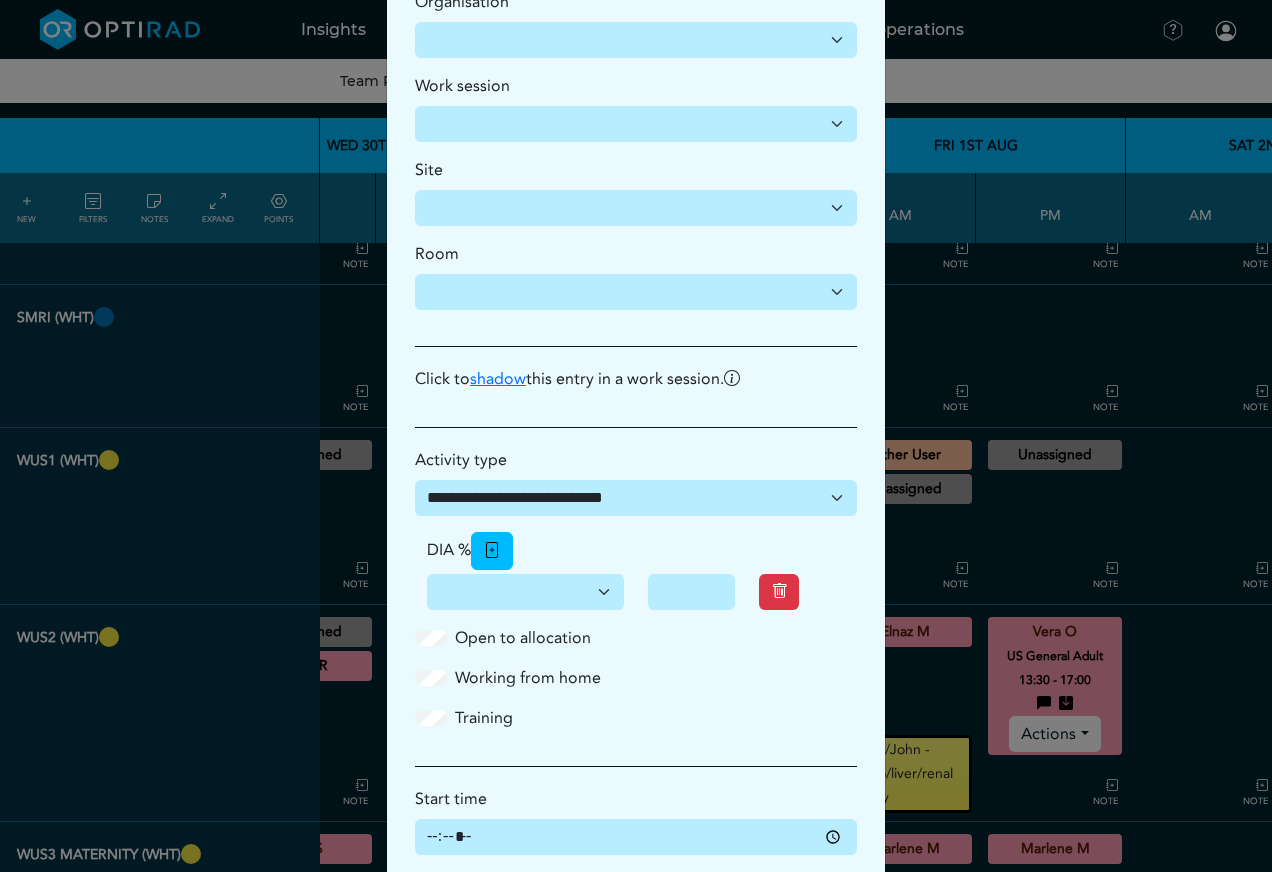 scroll, scrollTop: 432, scrollLeft: 0, axis: vertical 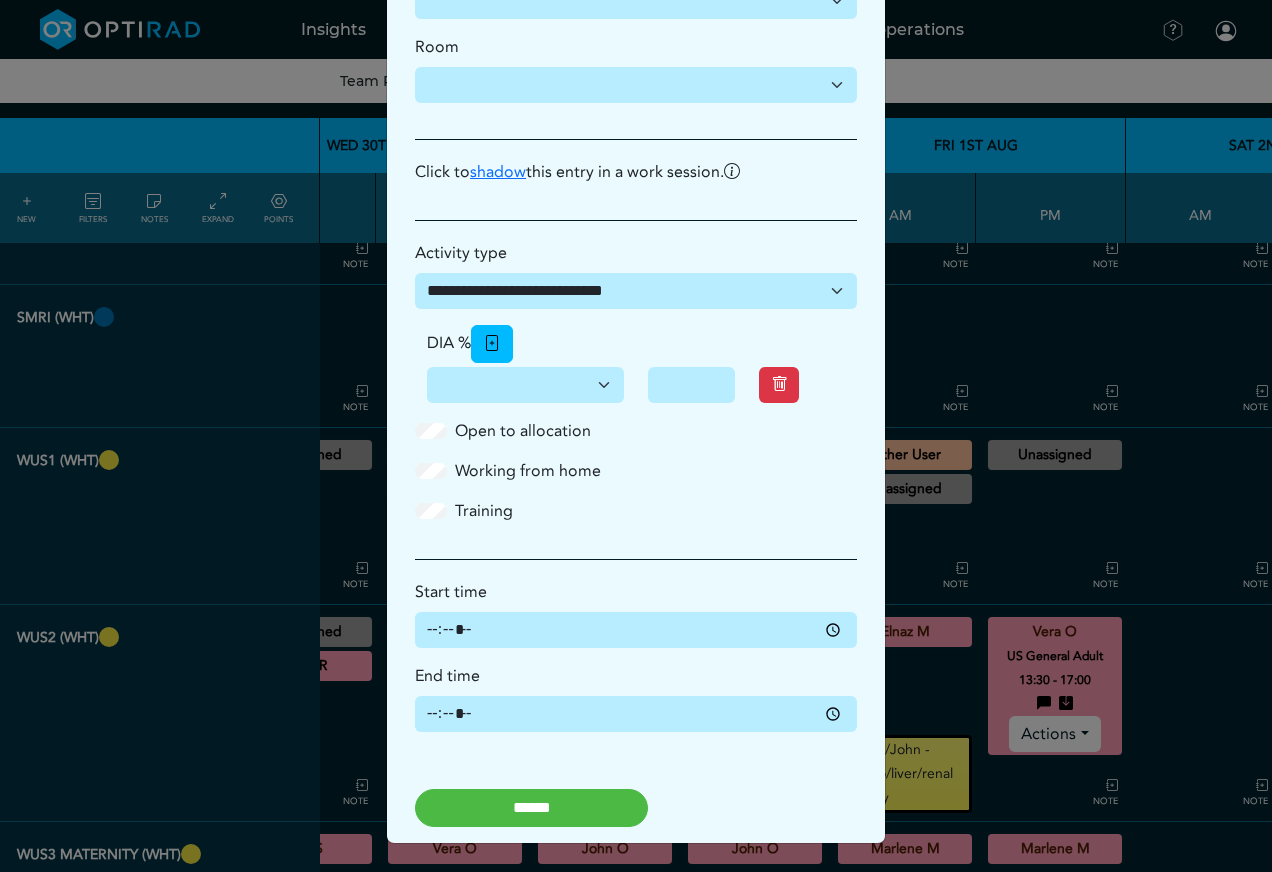 click on "******" at bounding box center [531, 808] 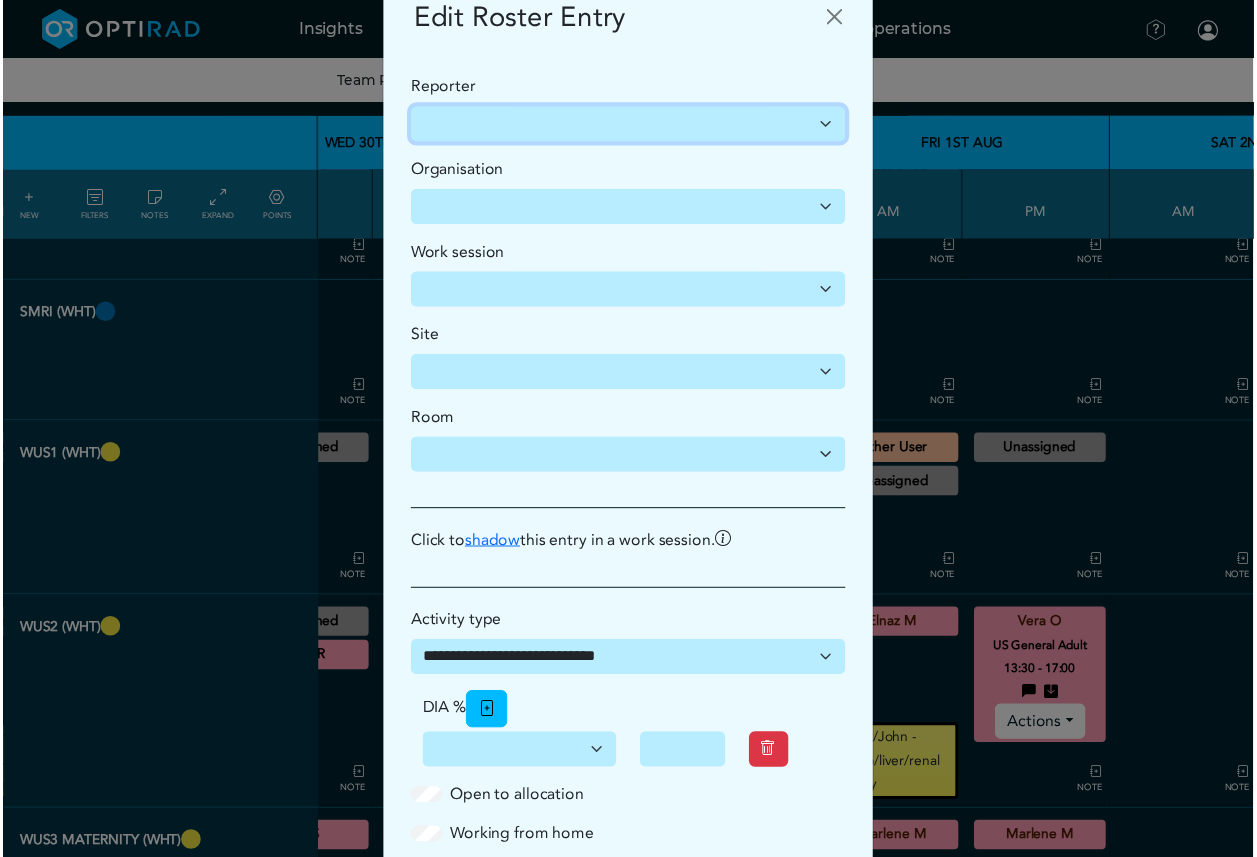 scroll, scrollTop: 0, scrollLeft: 0, axis: both 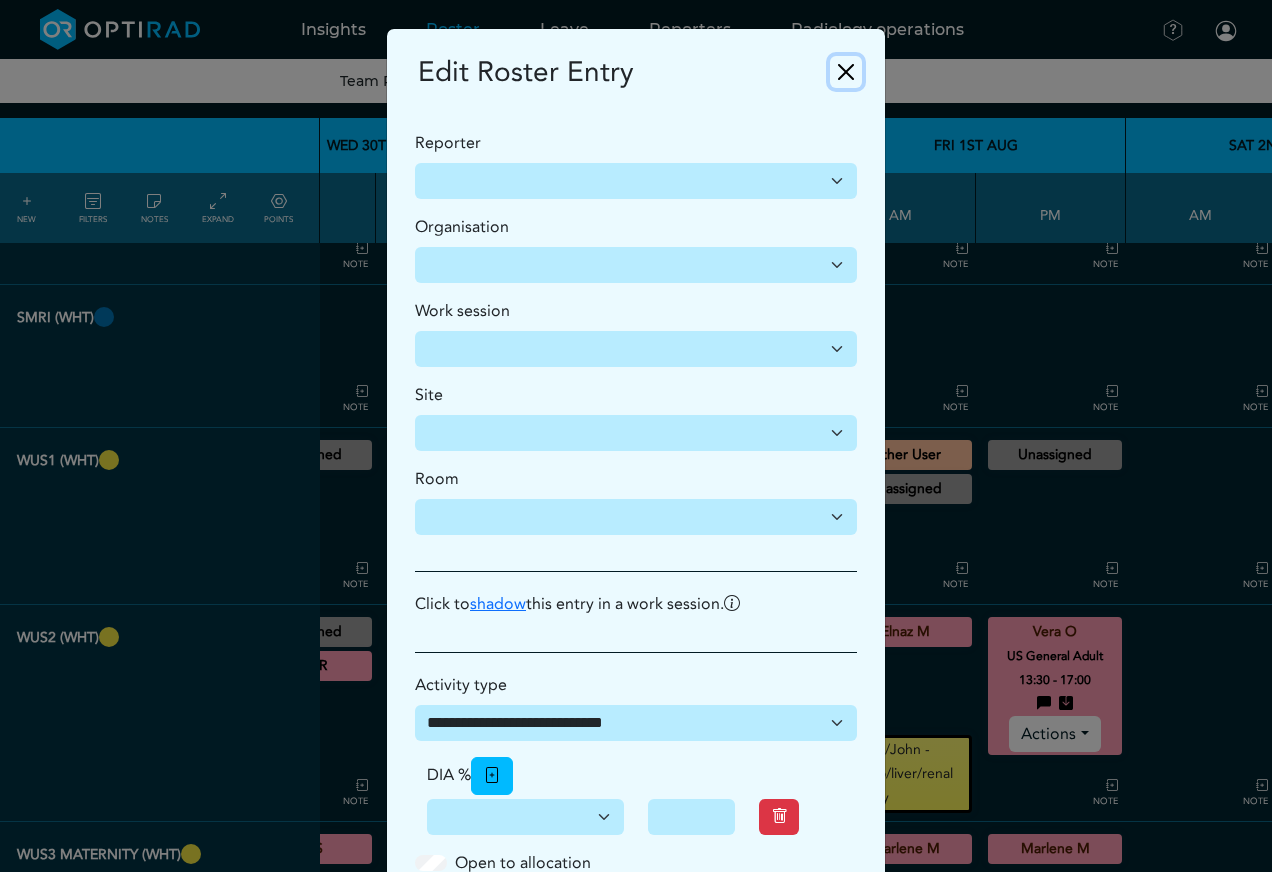 click at bounding box center [846, 72] 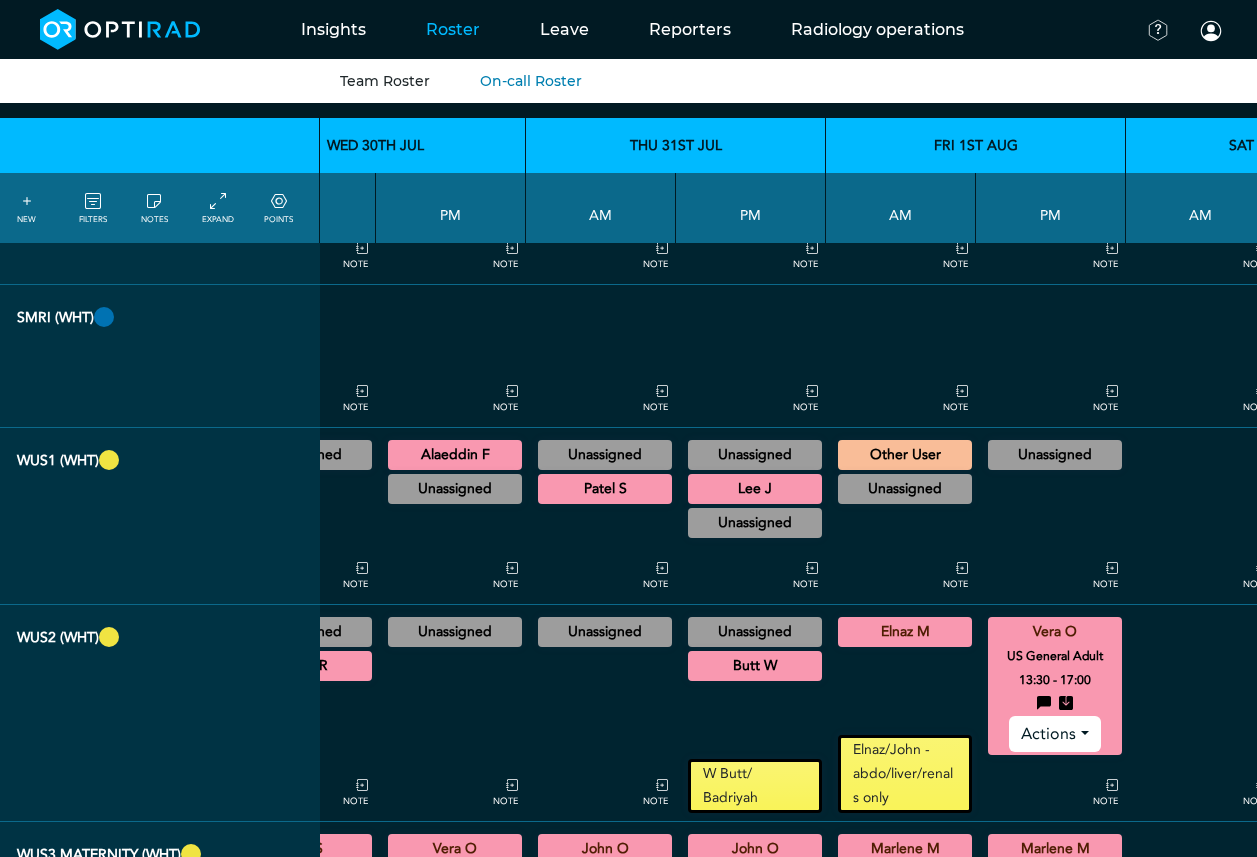click on "Actions" at bounding box center [1054, 734] 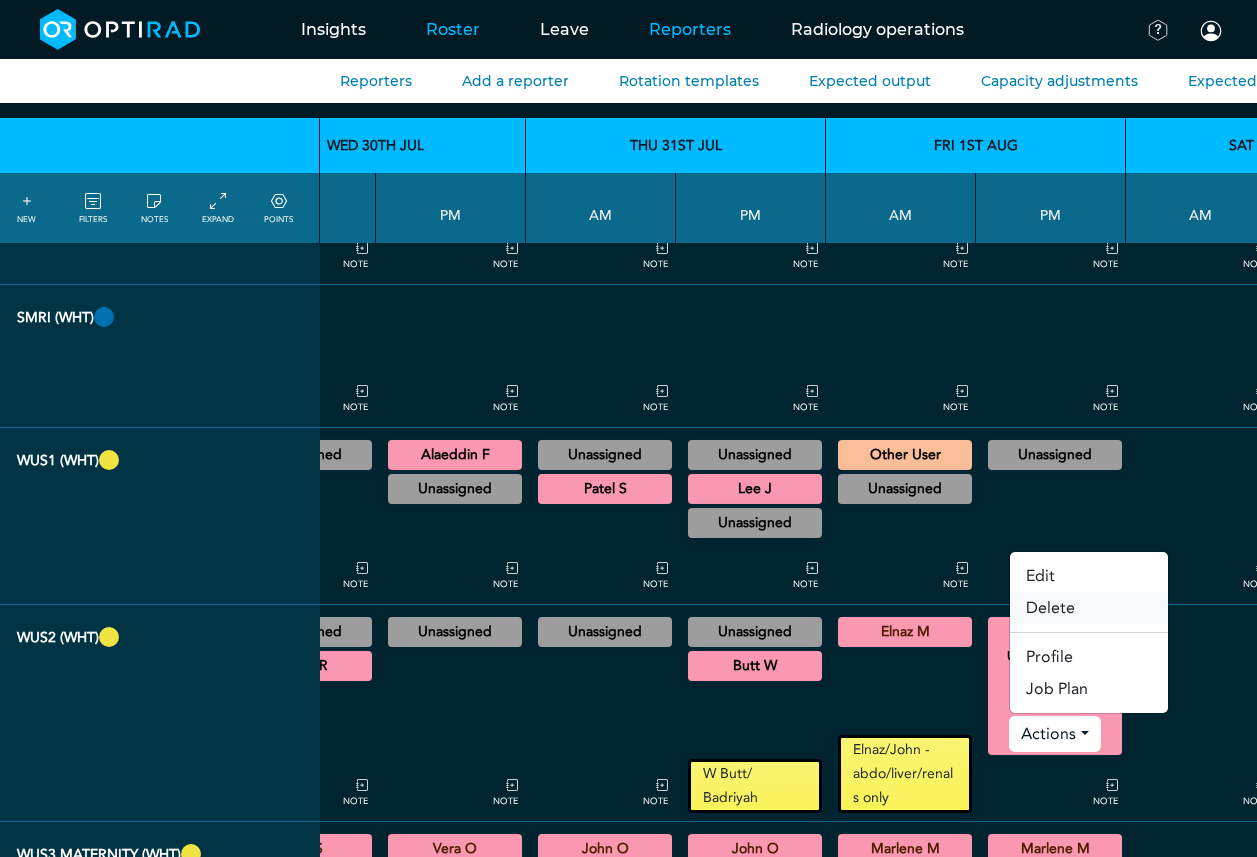 drag, startPoint x: 1056, startPoint y: 605, endPoint x: 725, endPoint y: 47, distance: 648.78735 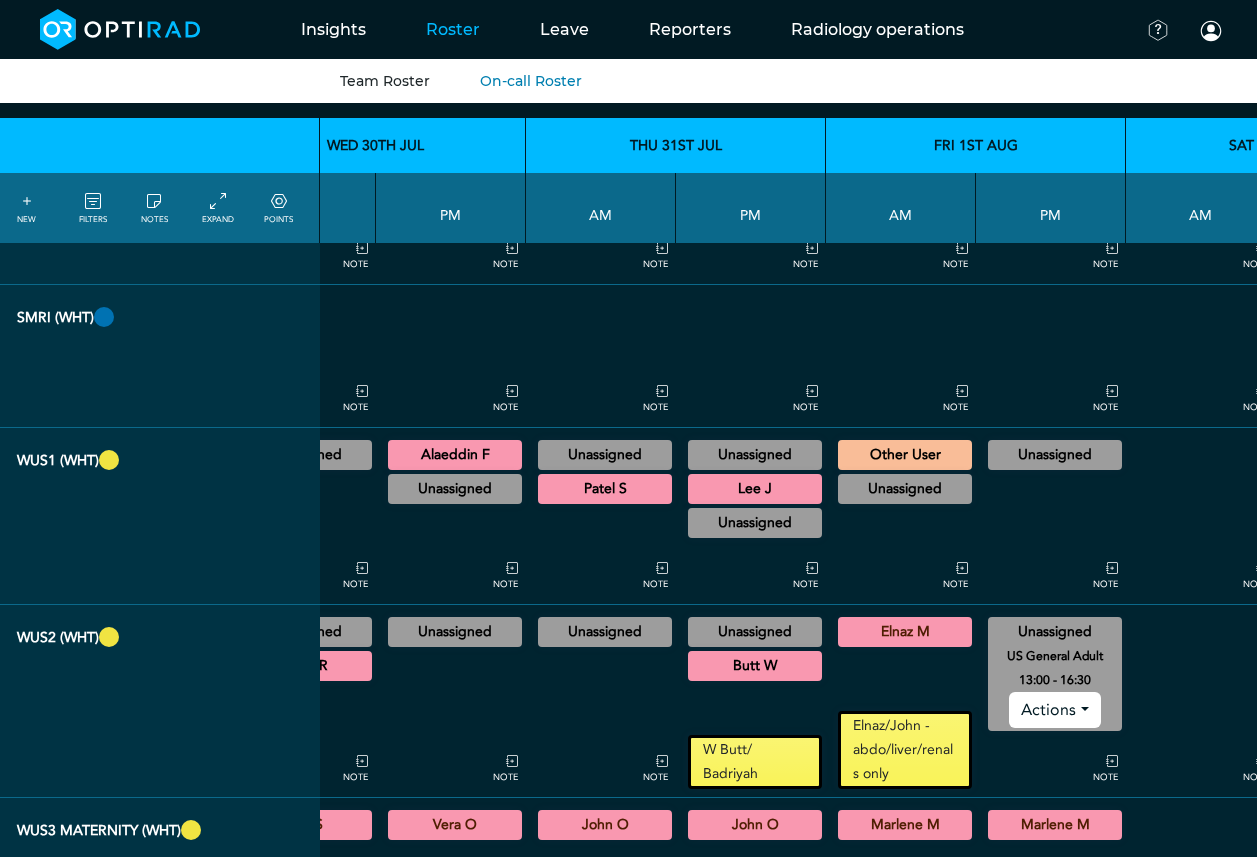 click on "NOTE" at bounding box center (1201, 762) 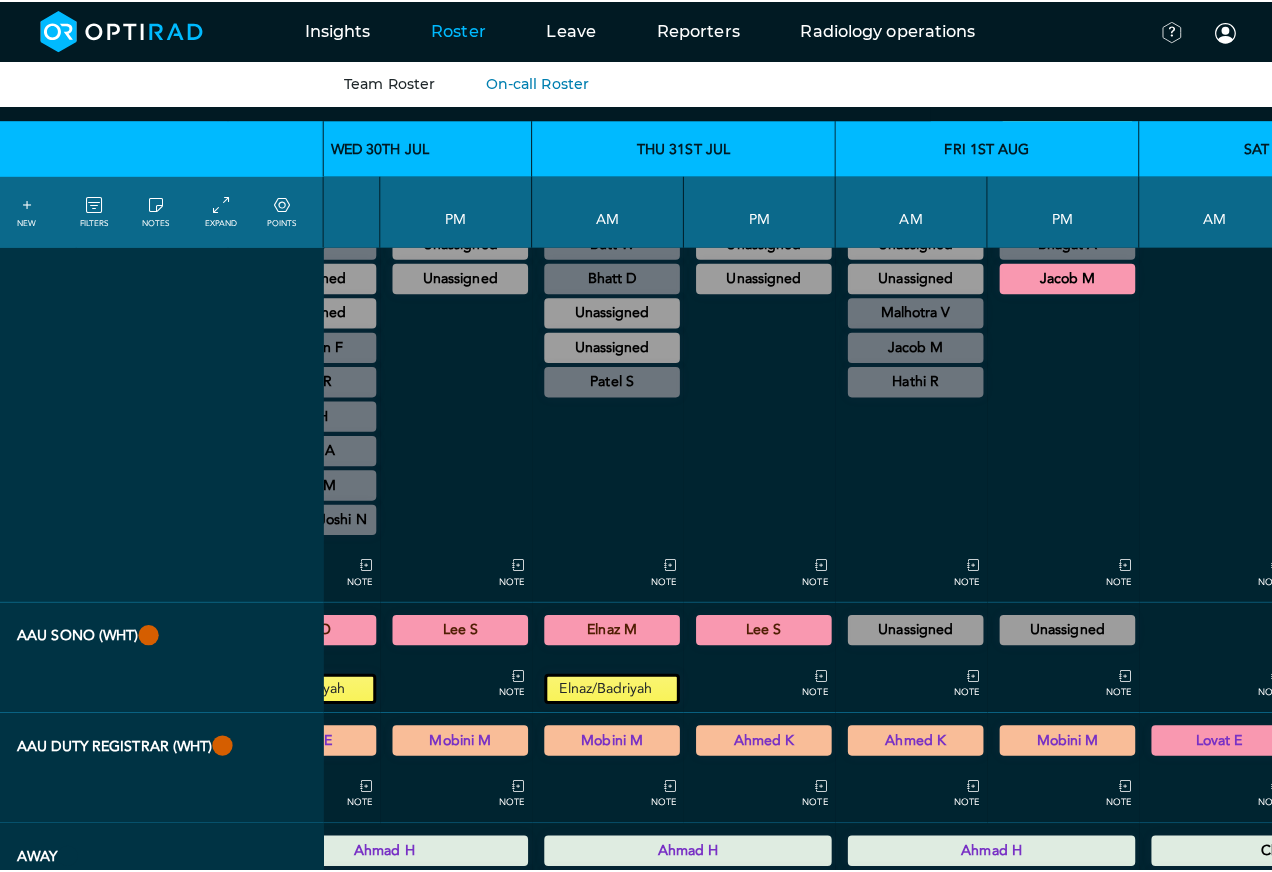 scroll, scrollTop: 602, scrollLeft: 742, axis: both 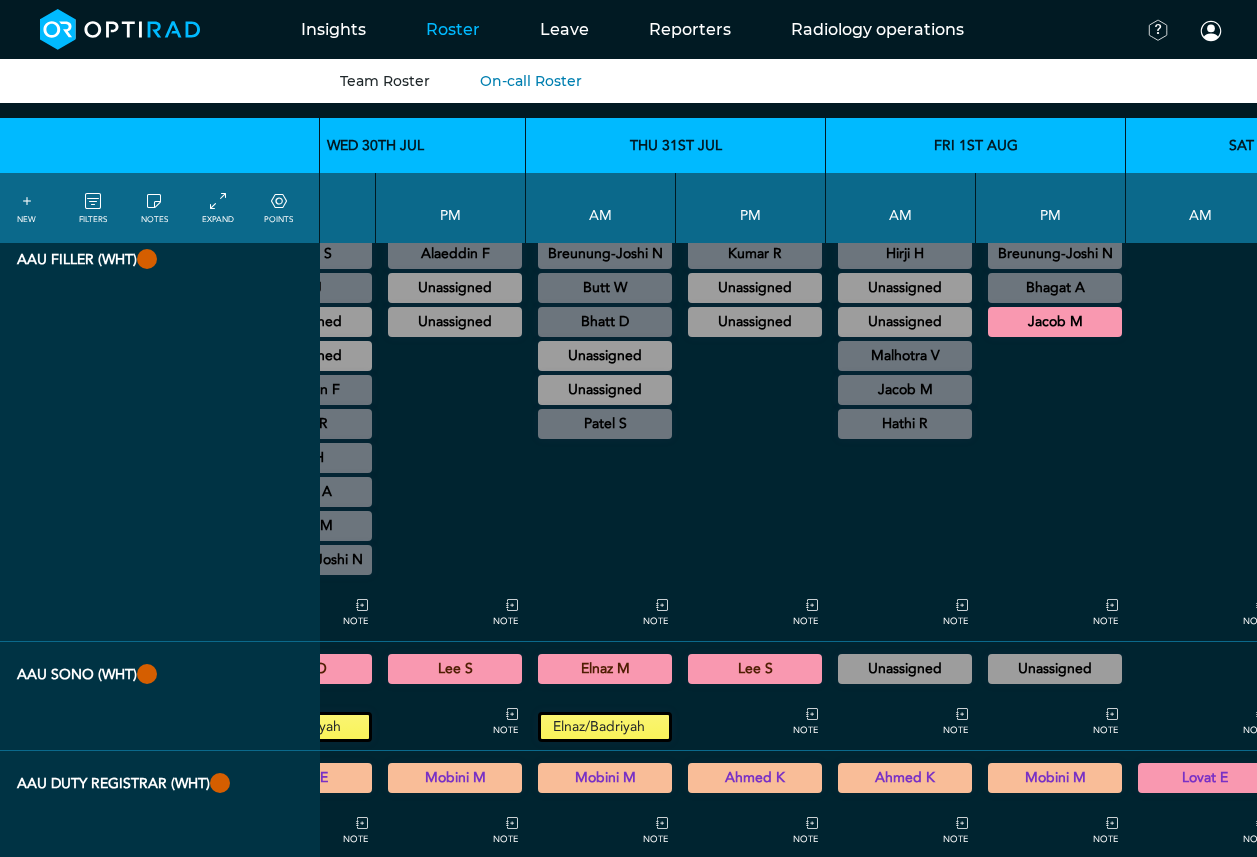 click on "Unassigned" at bounding box center (1055, 669) 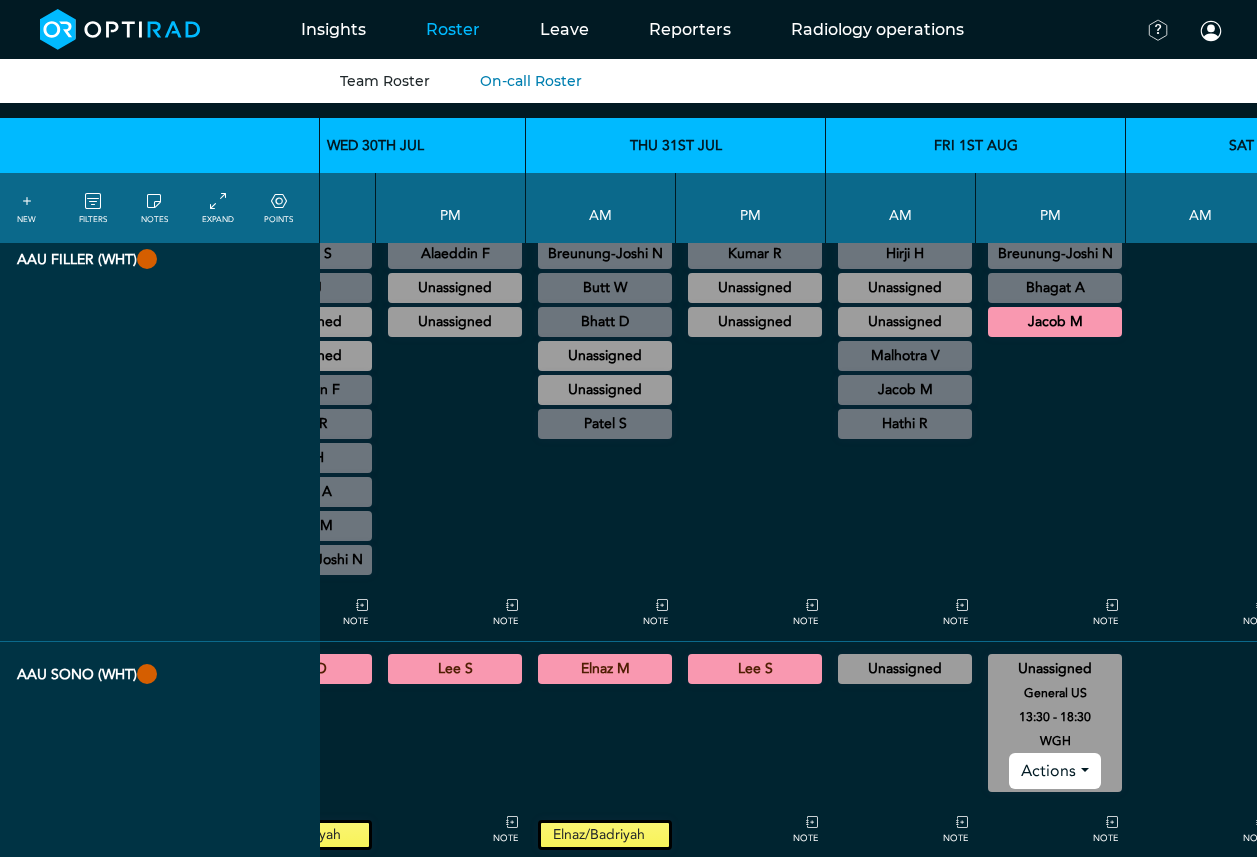click on "Actions" at bounding box center (1054, 771) 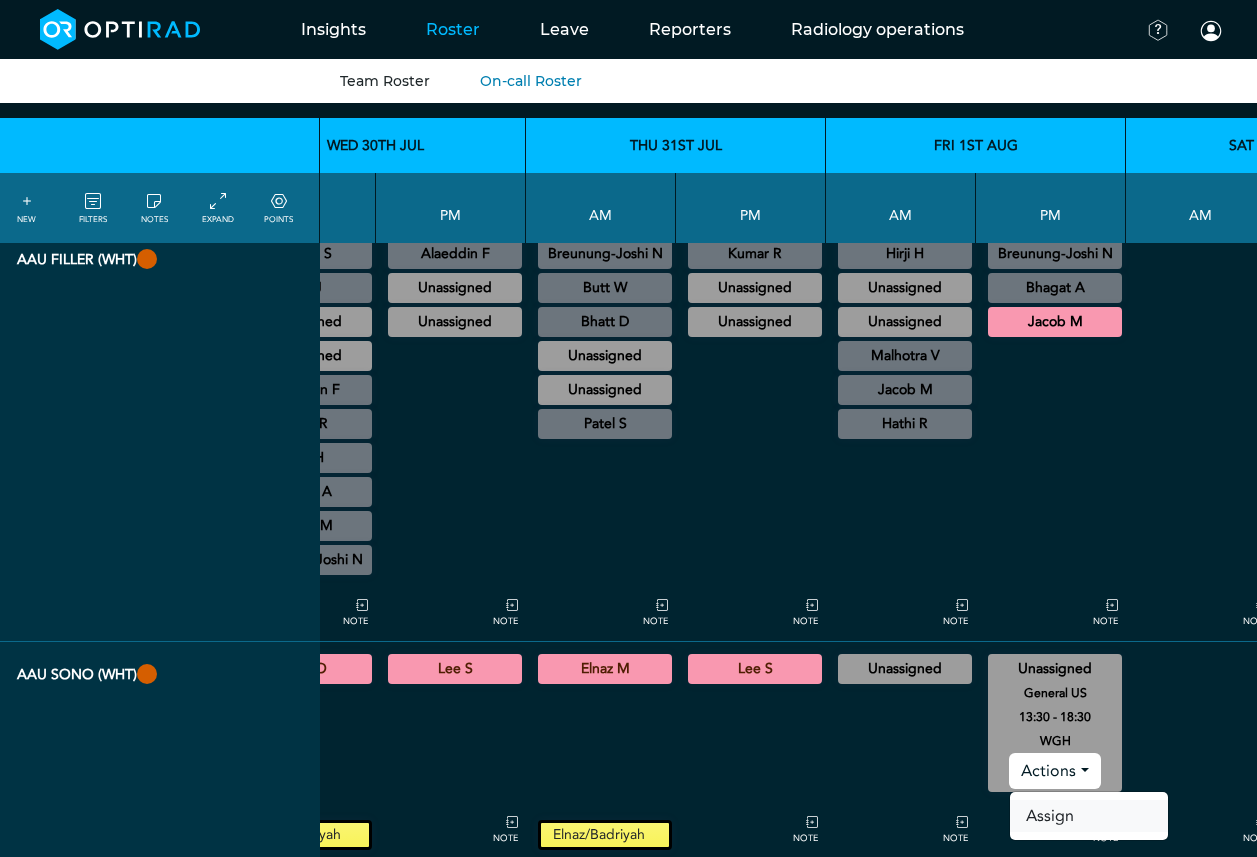 click on "Assign" at bounding box center (1089, 816) 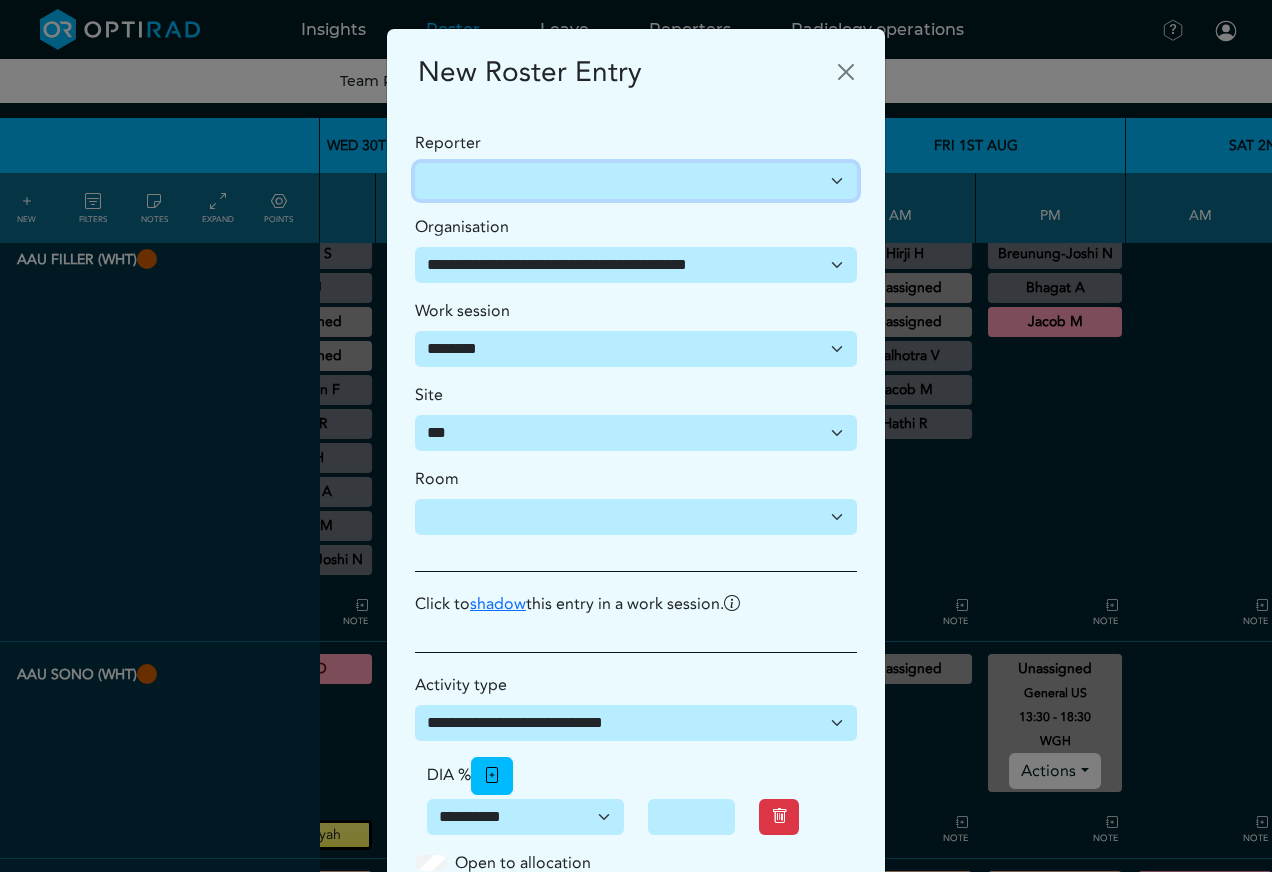 click on "**********" at bounding box center (636, 181) 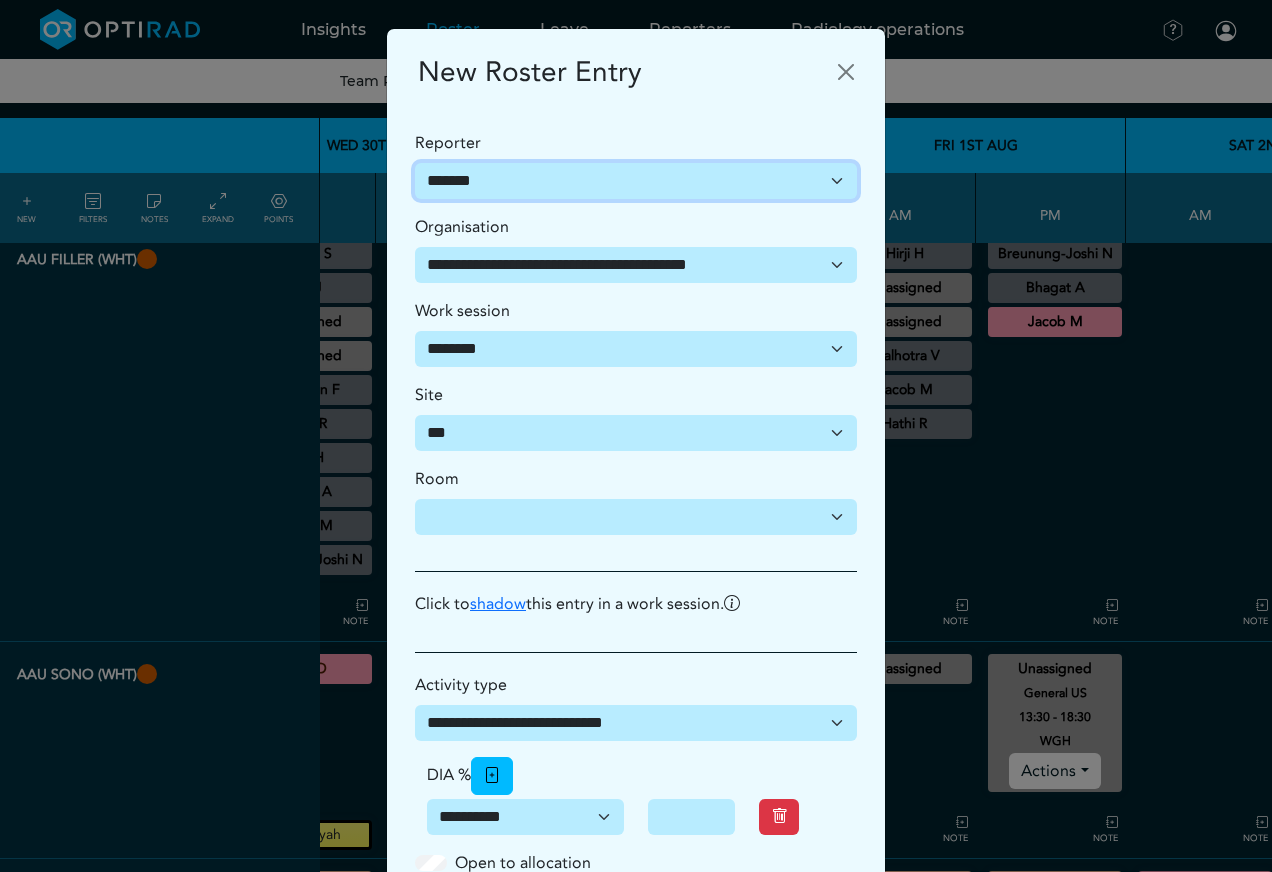 click on "**********" at bounding box center (636, 181) 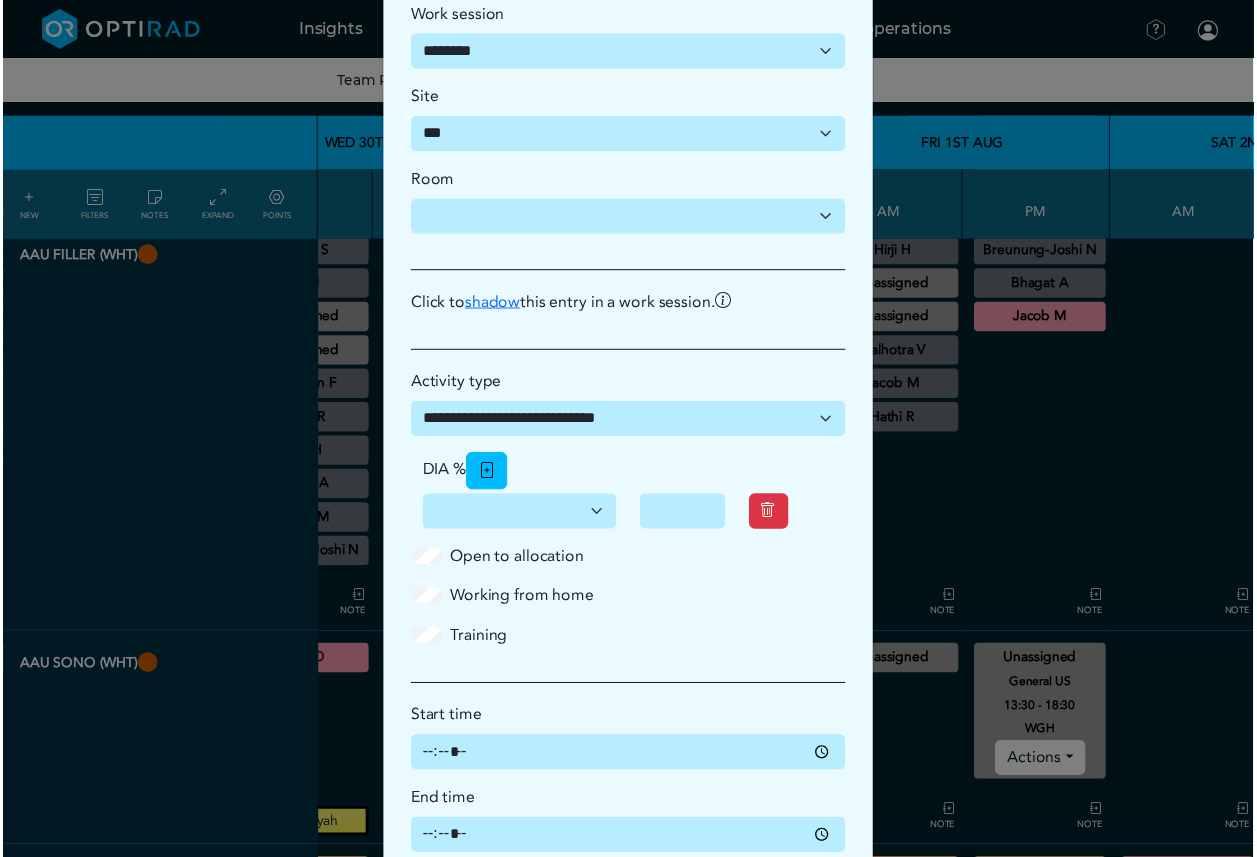 scroll, scrollTop: 432, scrollLeft: 0, axis: vertical 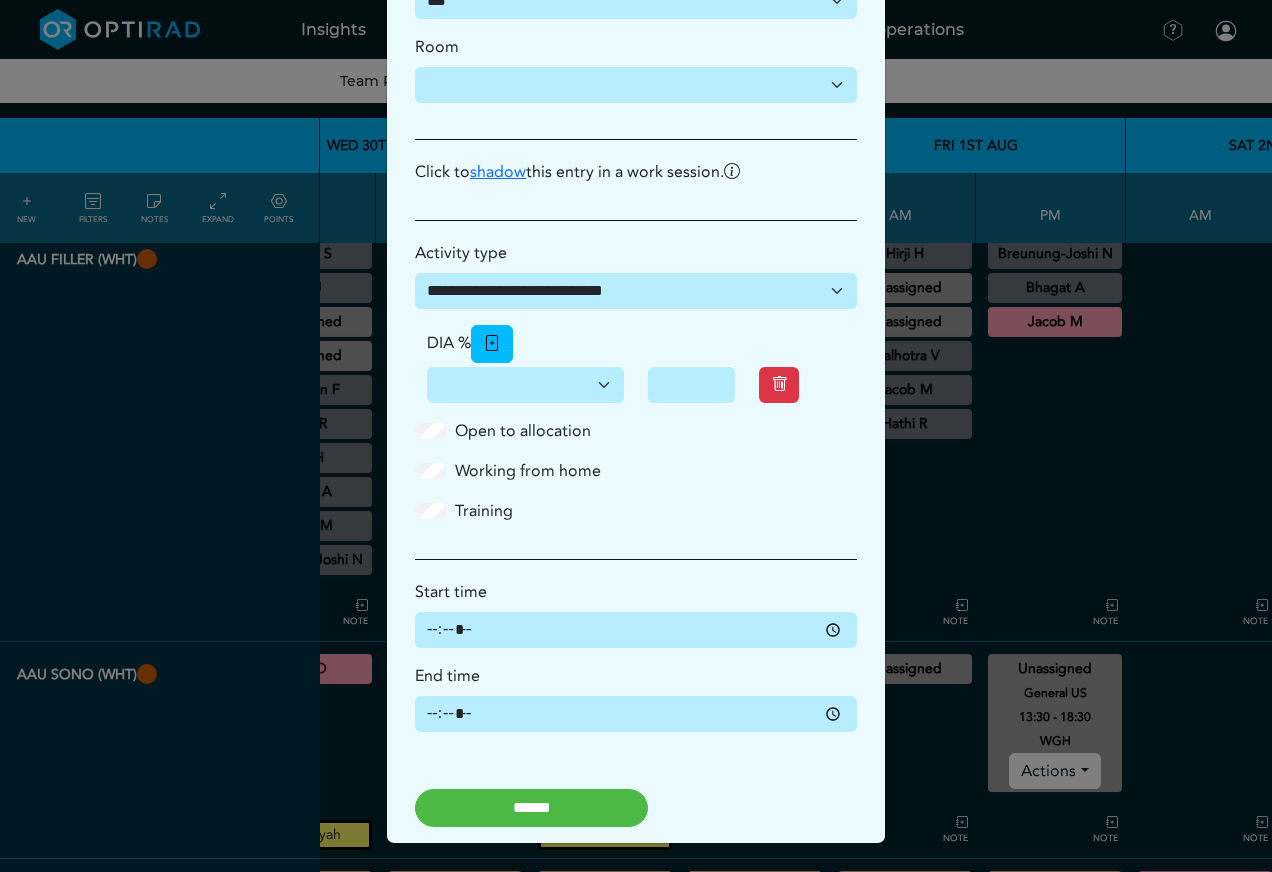click on "******" at bounding box center (531, 808) 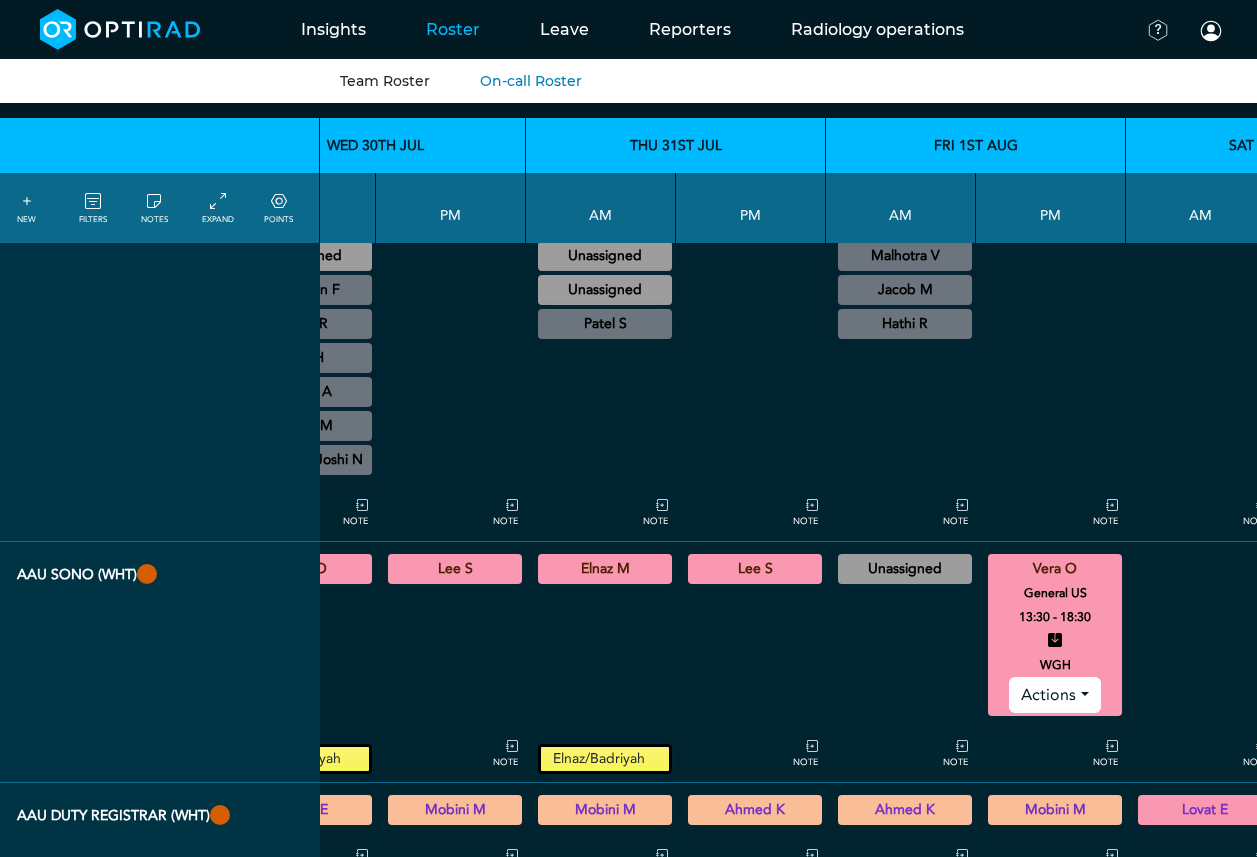 scroll, scrollTop: 102, scrollLeft: 742, axis: both 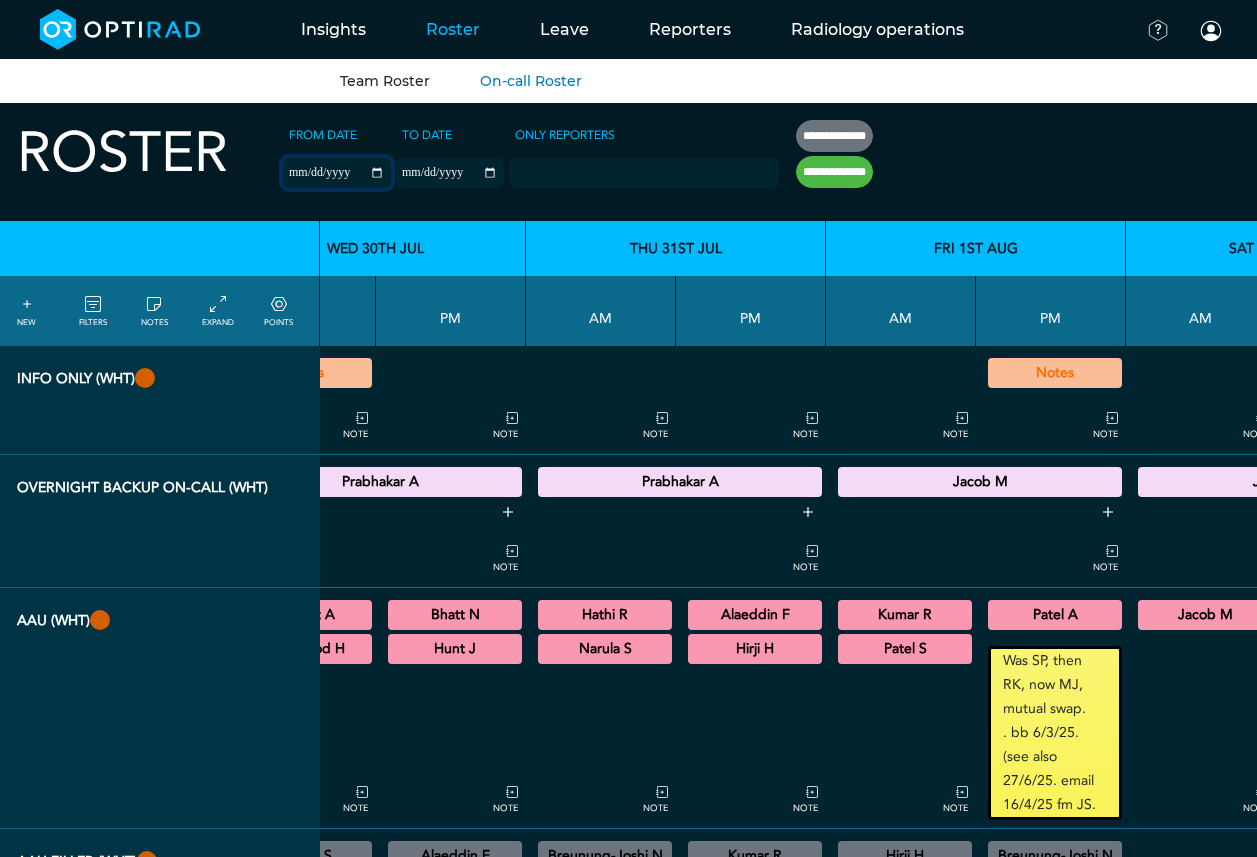 click on "**********" at bounding box center (337, 173) 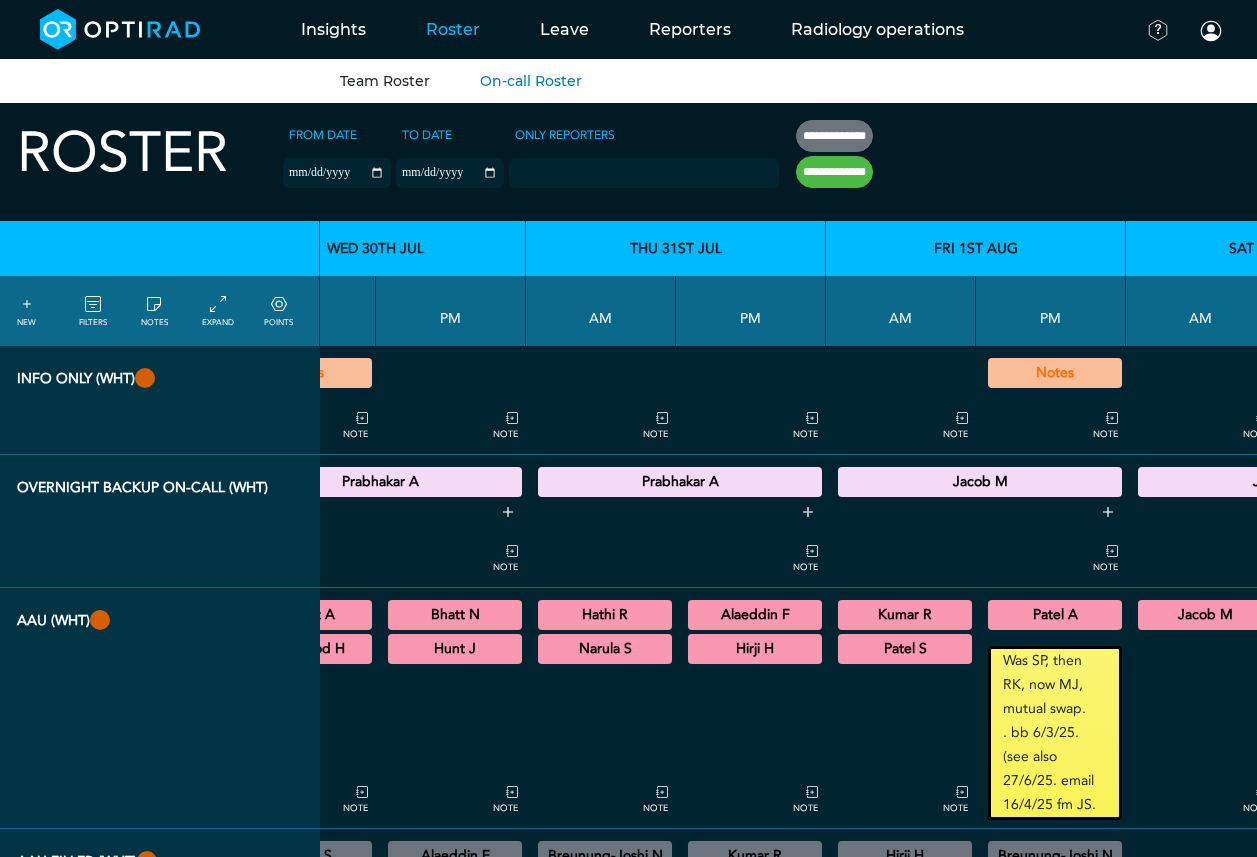 click on "**********" at bounding box center [578, 162] 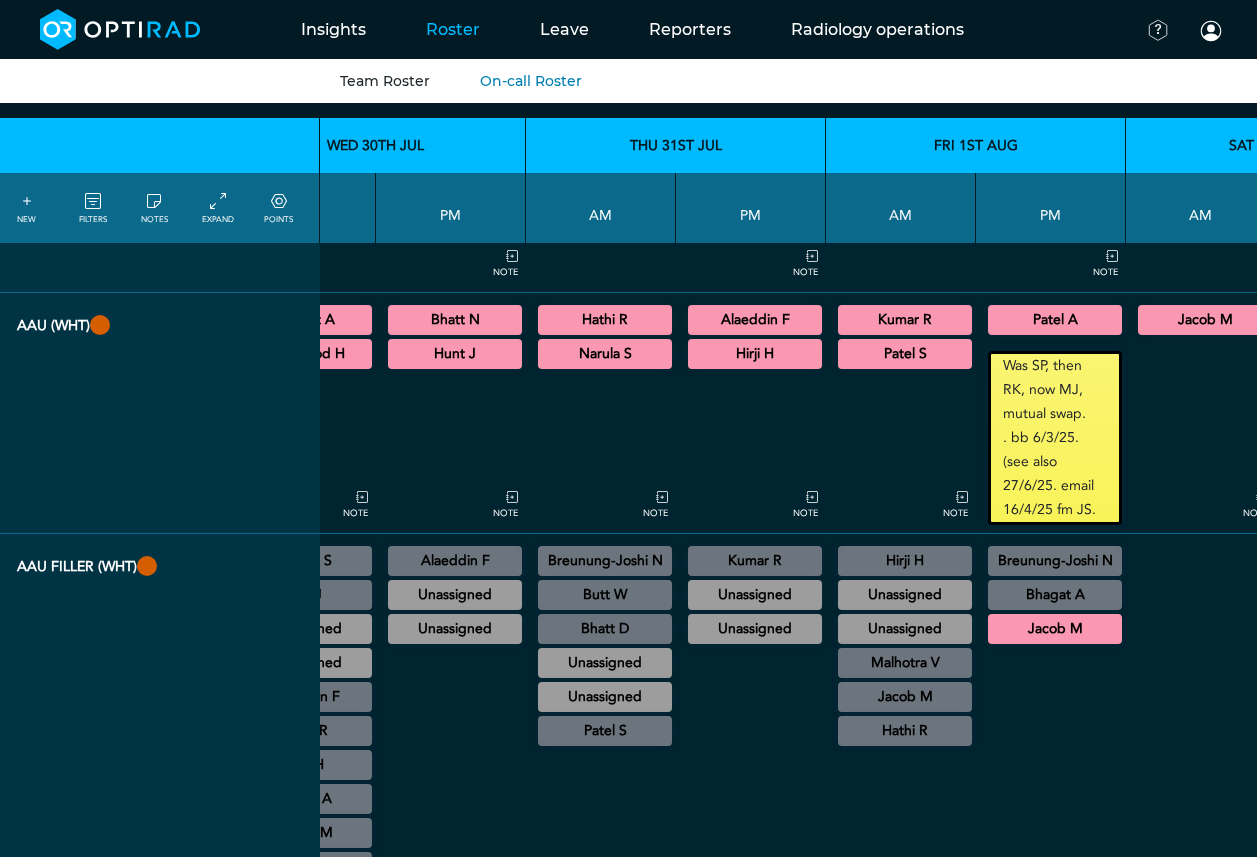scroll, scrollTop: 300, scrollLeft: 742, axis: both 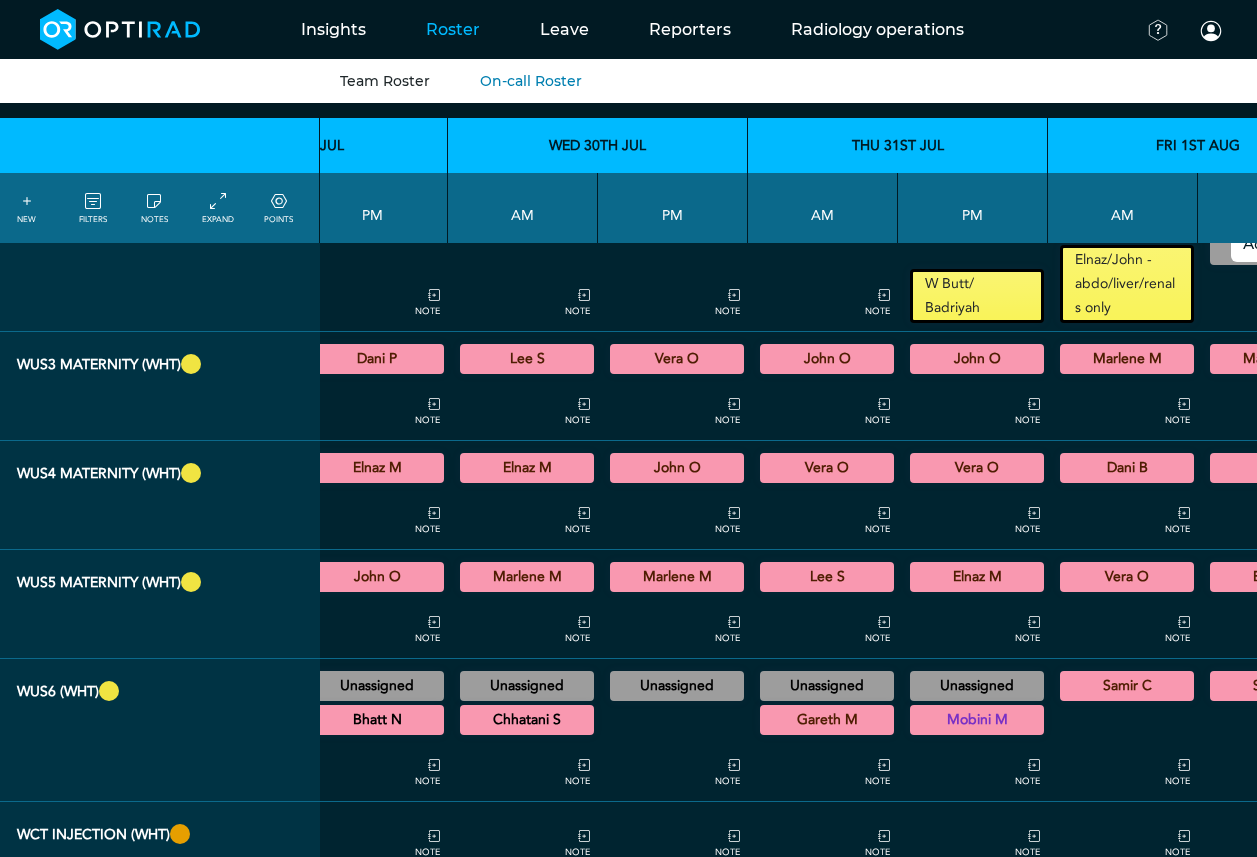 click on "Unassigned" at bounding box center [677, 686] 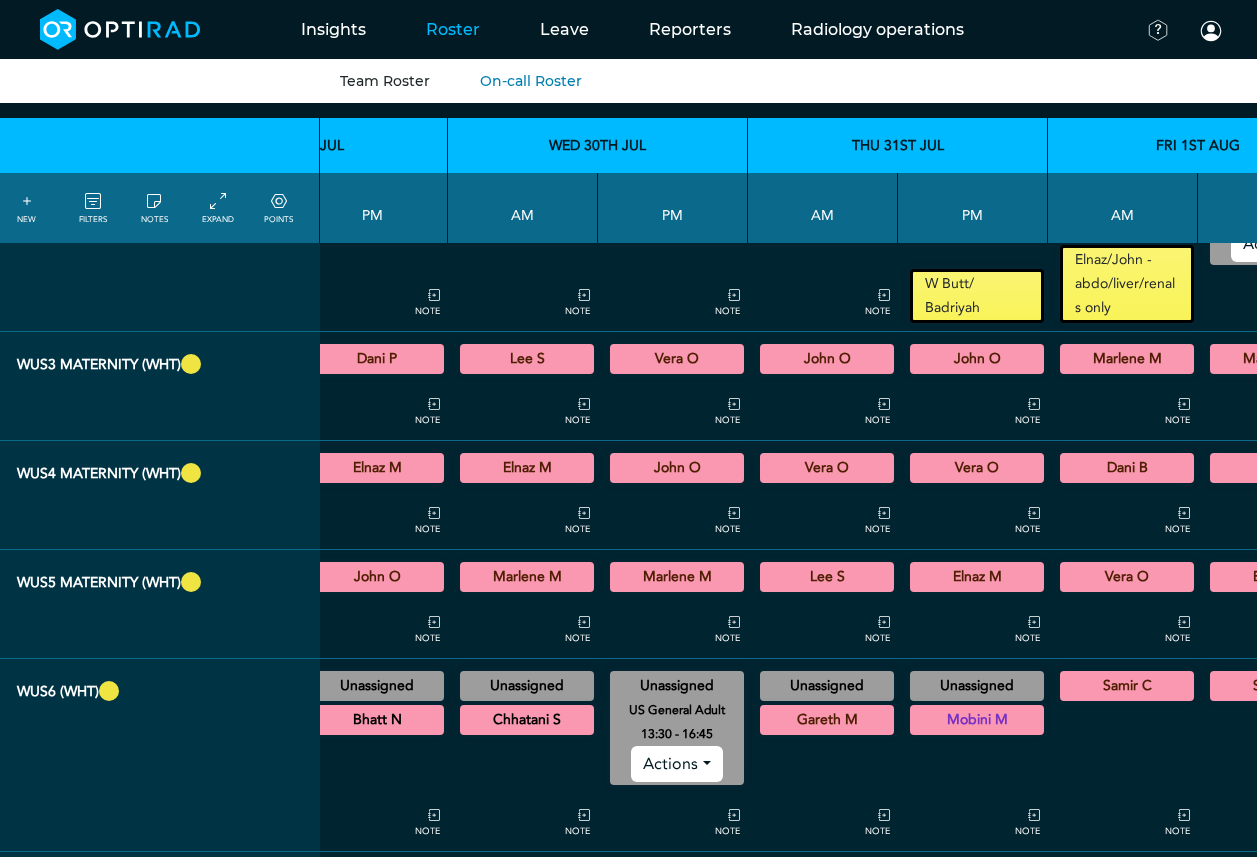 click on "Actions" at bounding box center (676, 764) 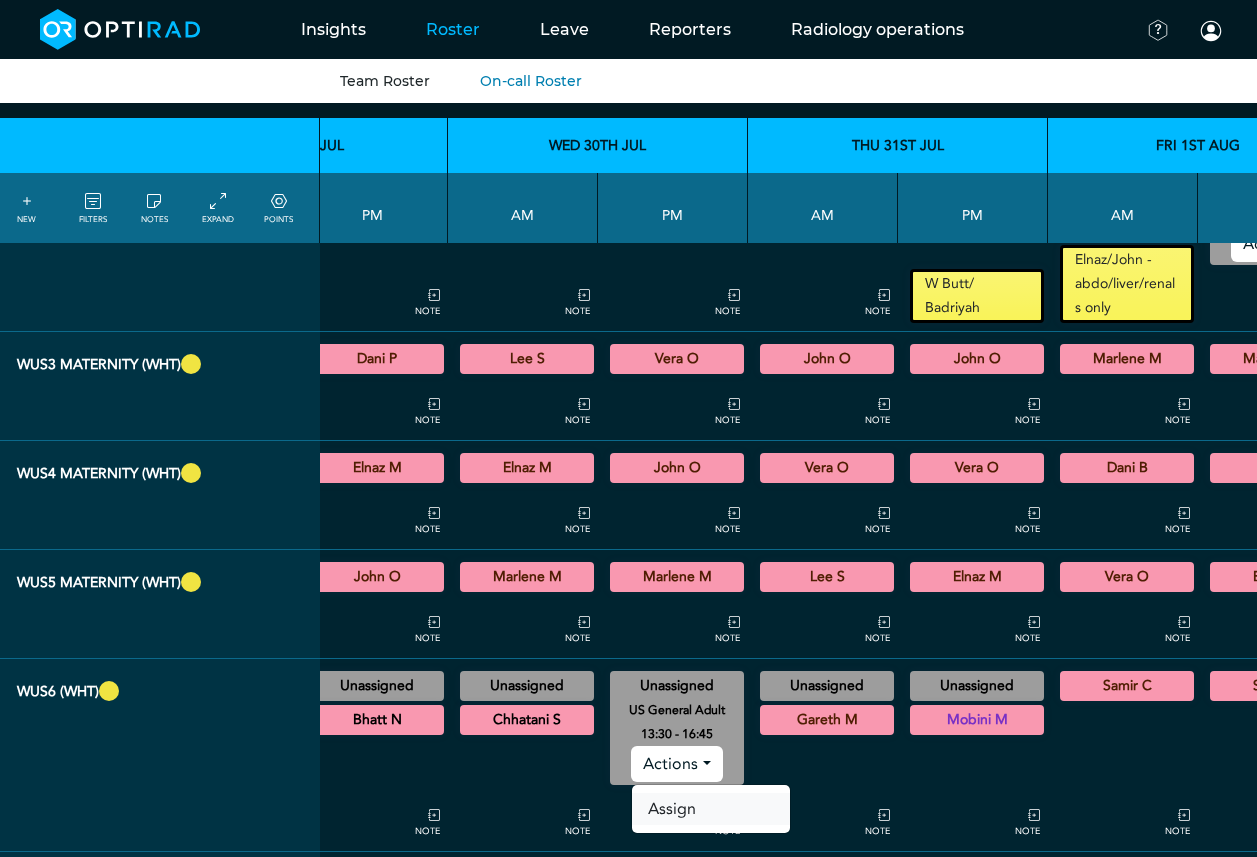 click on "Assign" at bounding box center [711, 809] 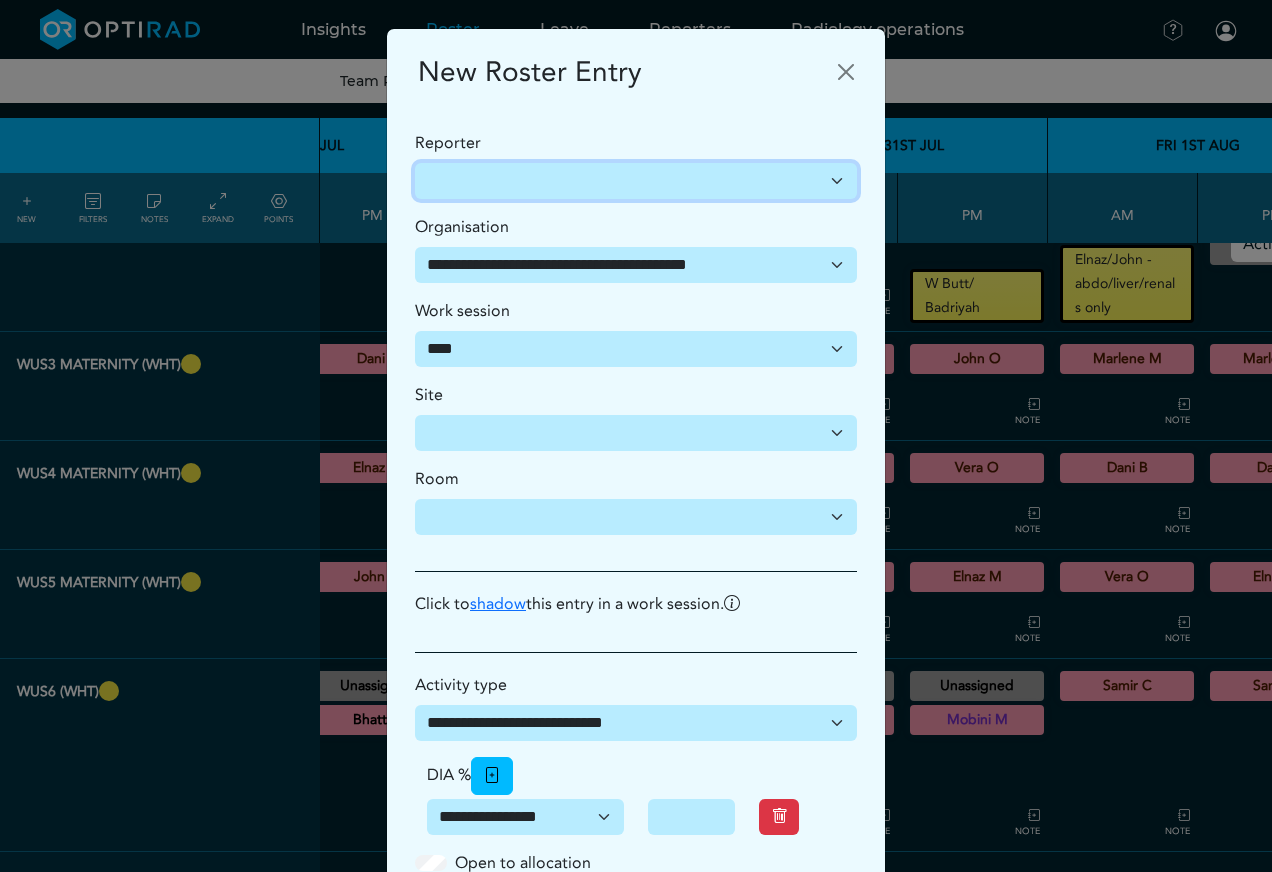 click on "**********" at bounding box center [636, 181] 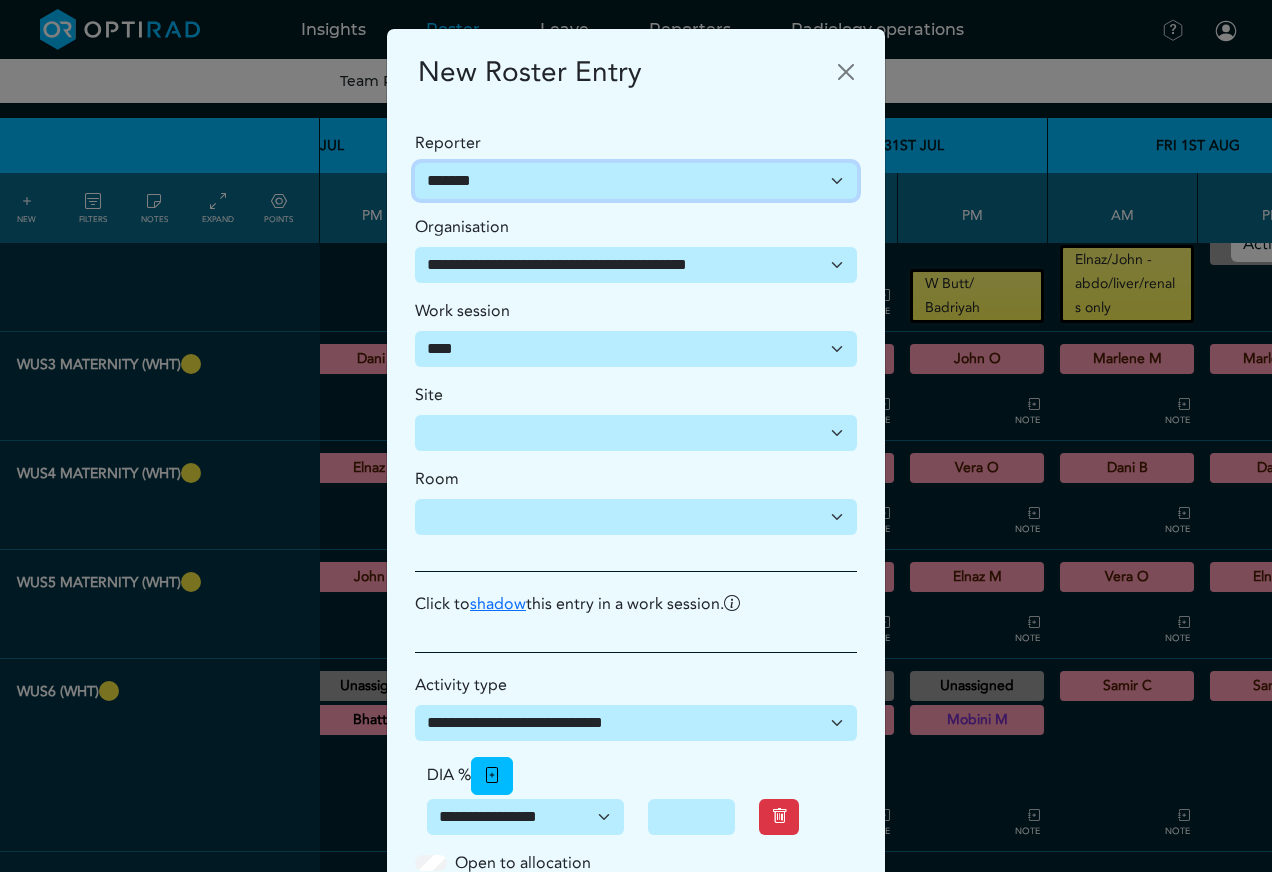 click on "**********" at bounding box center [636, 181] 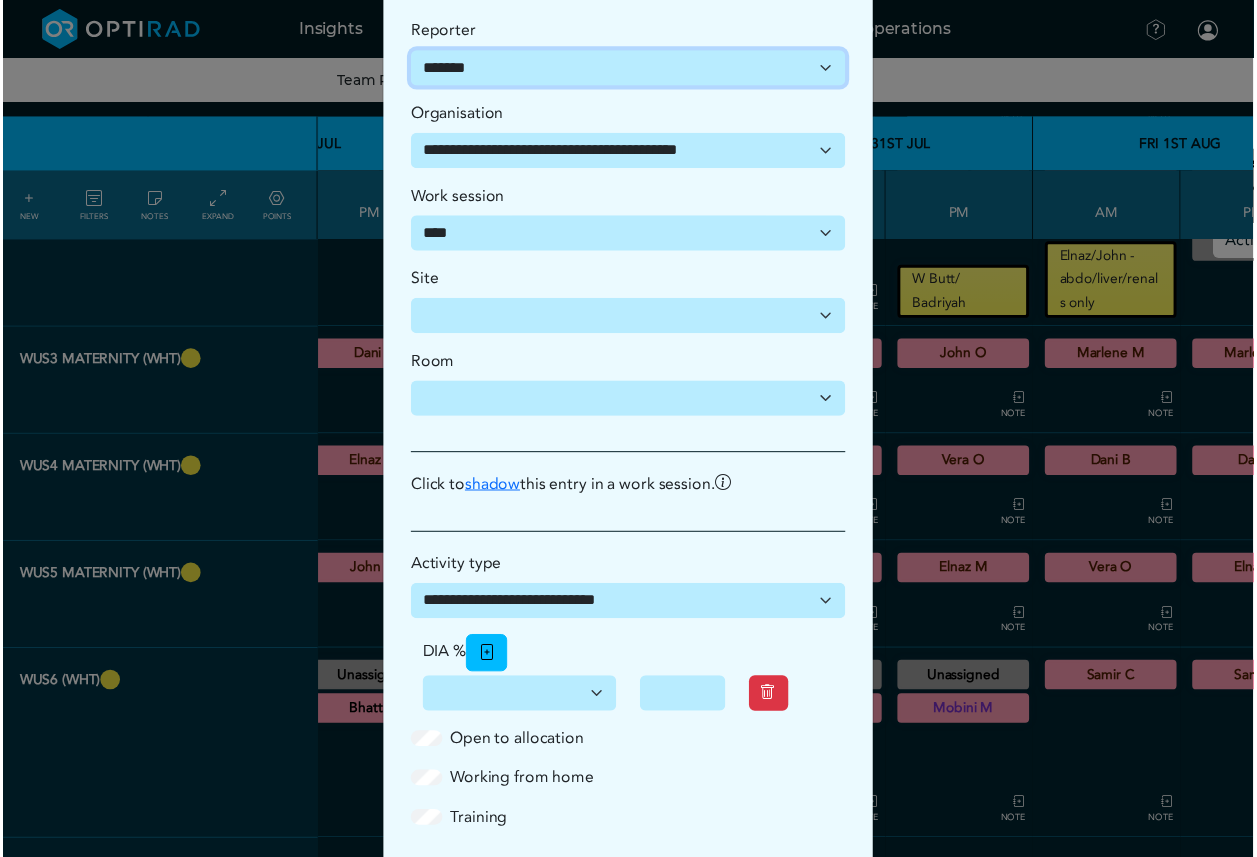 scroll, scrollTop: 432, scrollLeft: 0, axis: vertical 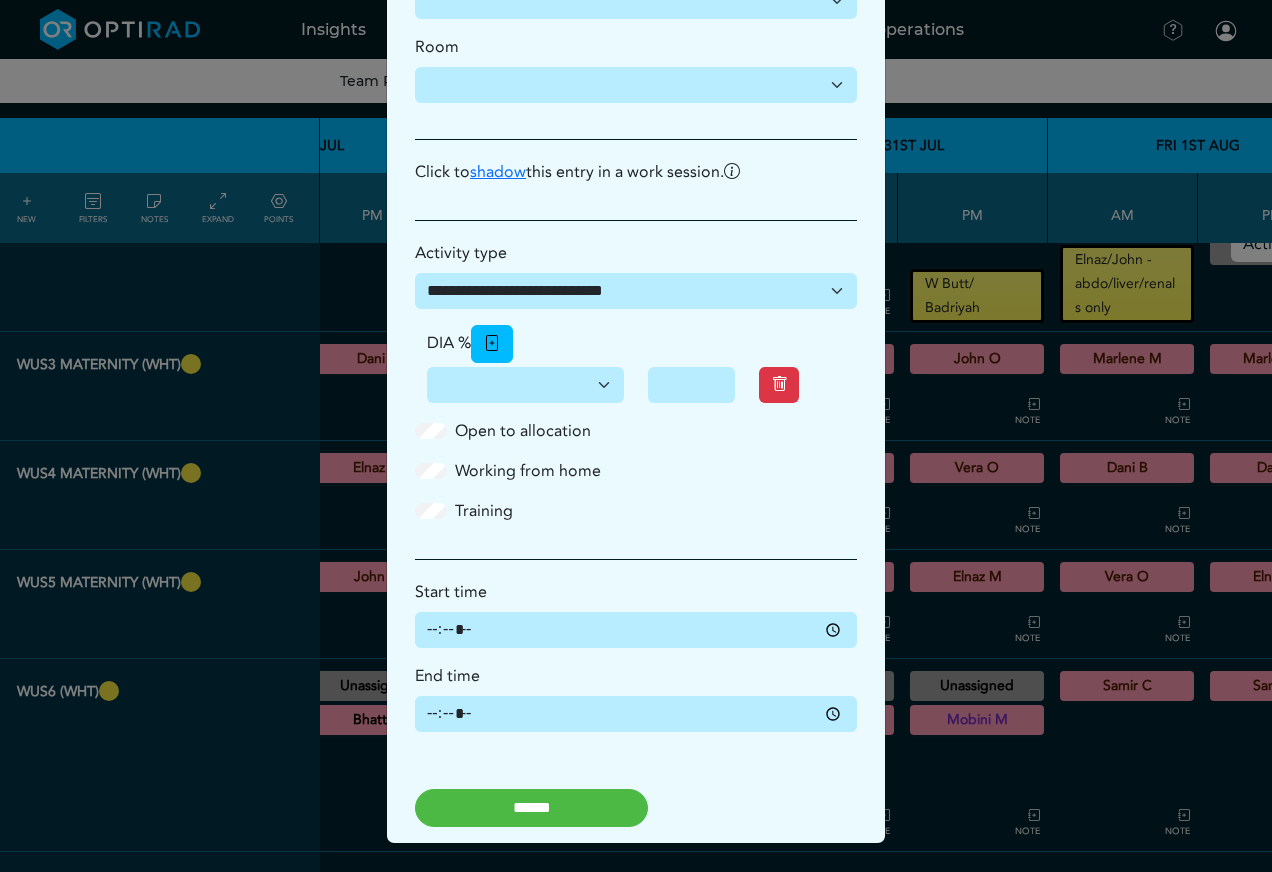click on "******" at bounding box center [531, 808] 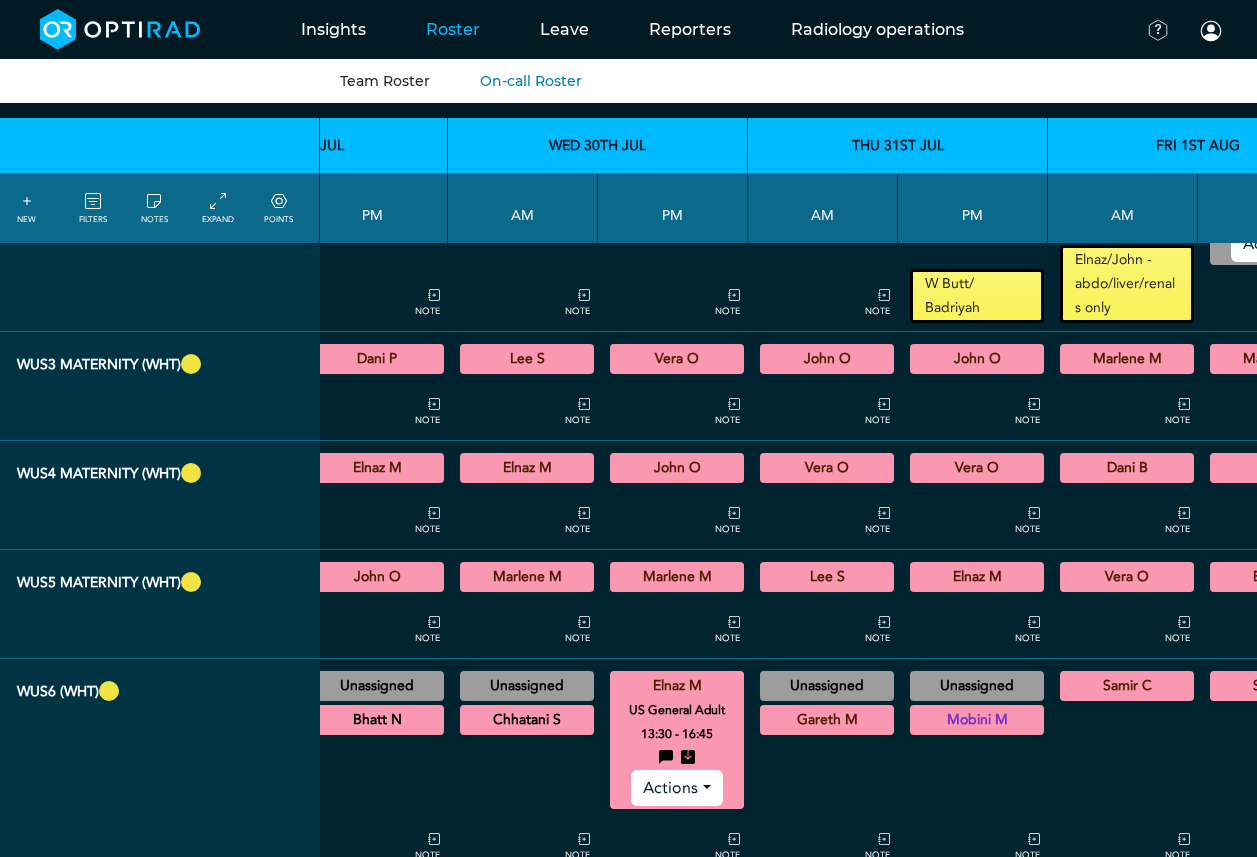 scroll, scrollTop: 3100, scrollLeft: 520, axis: both 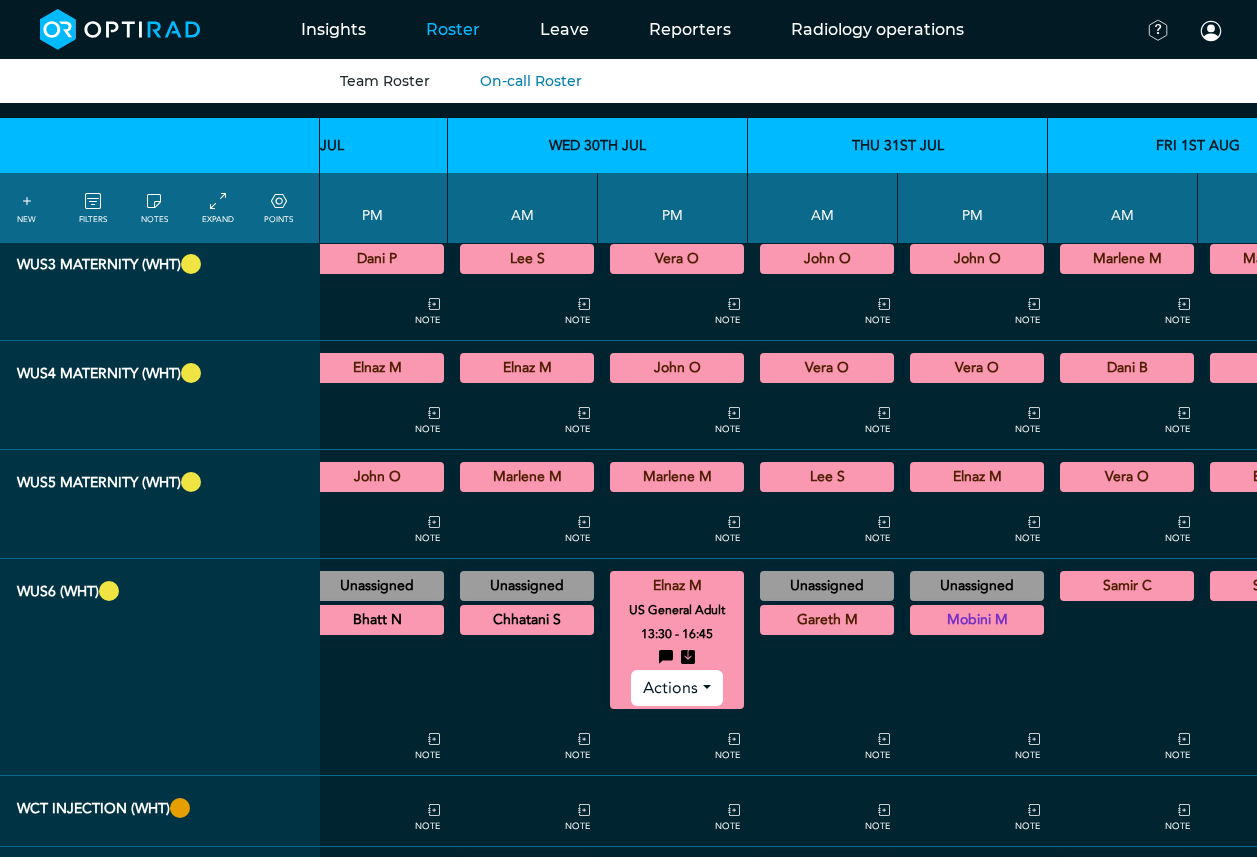 click at bounding box center (734, 739) 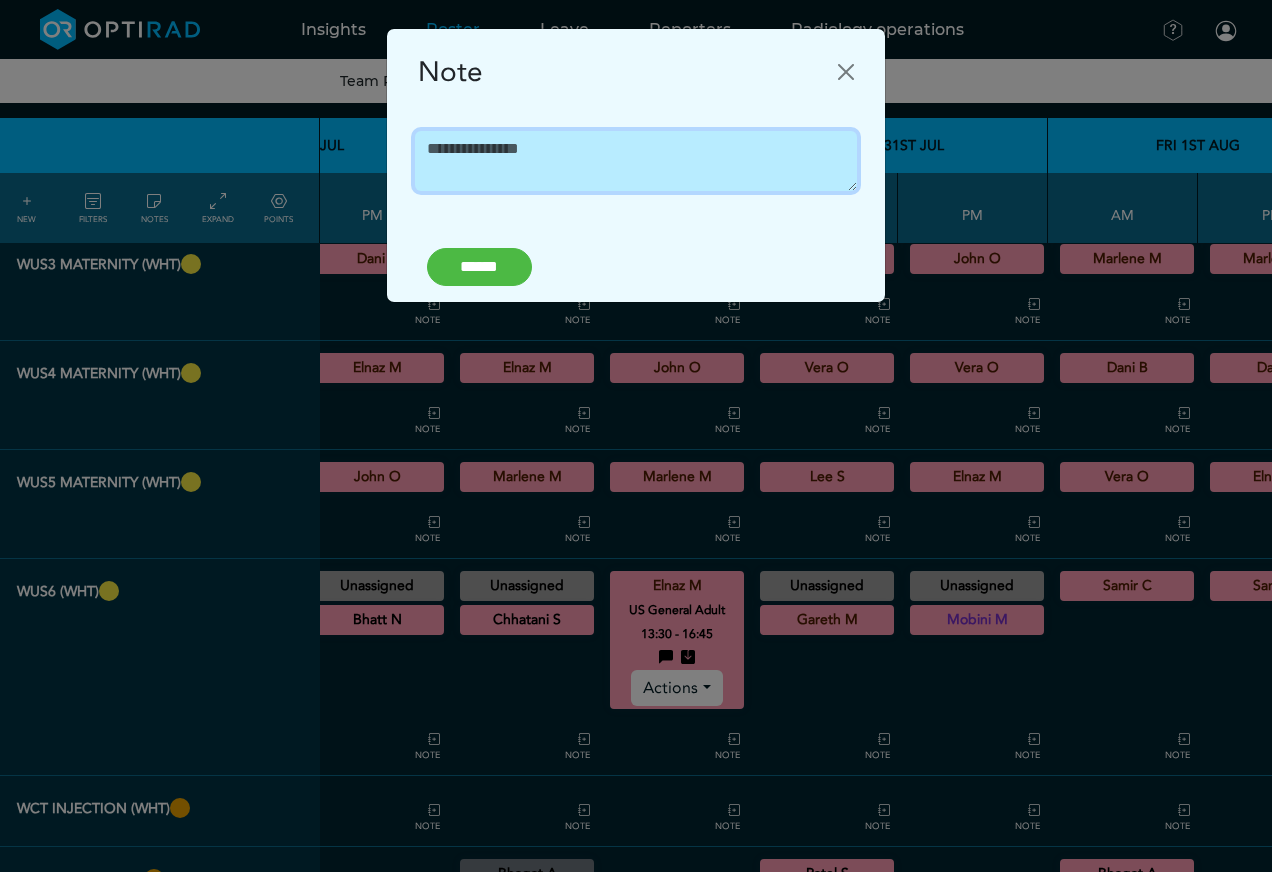 click on "Content" at bounding box center (636, 161) 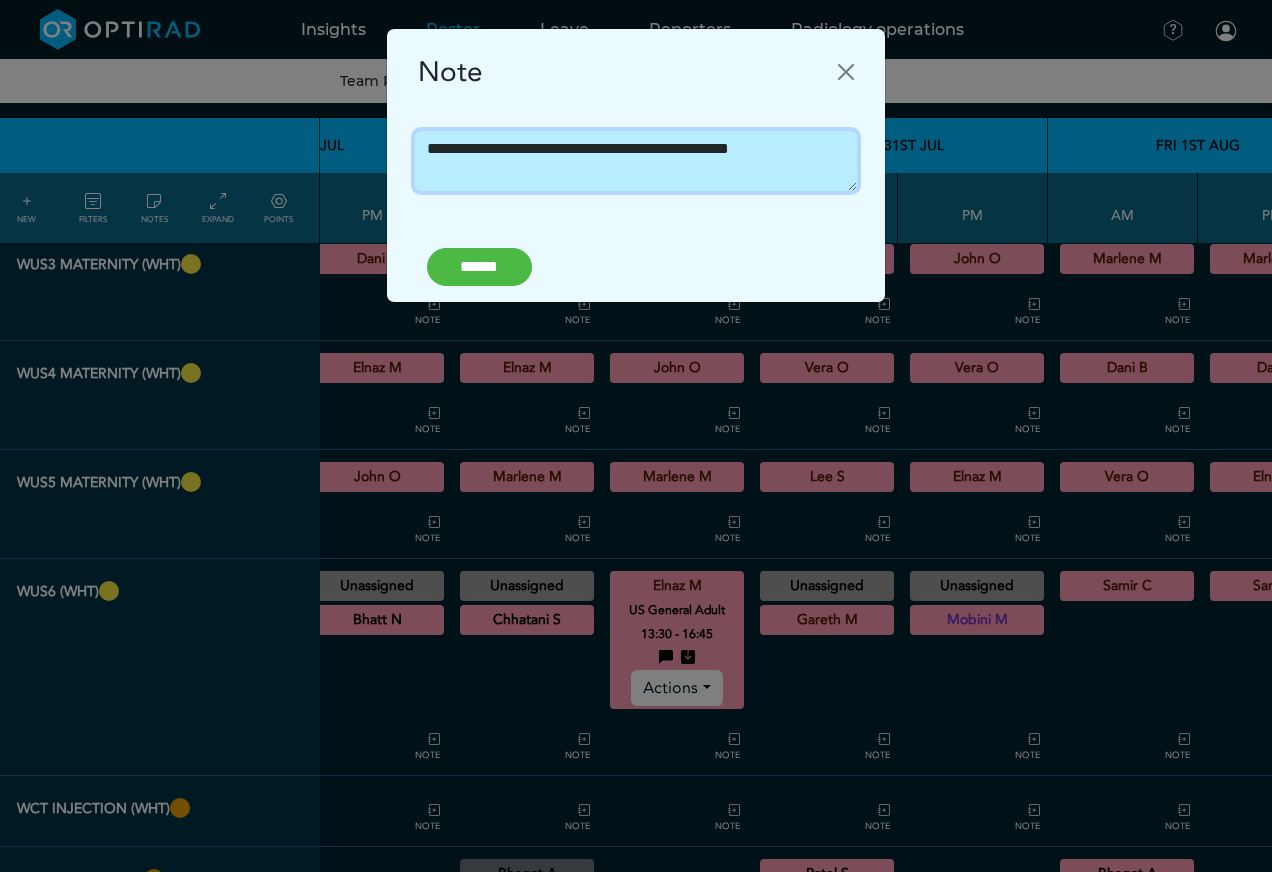 type on "**********" 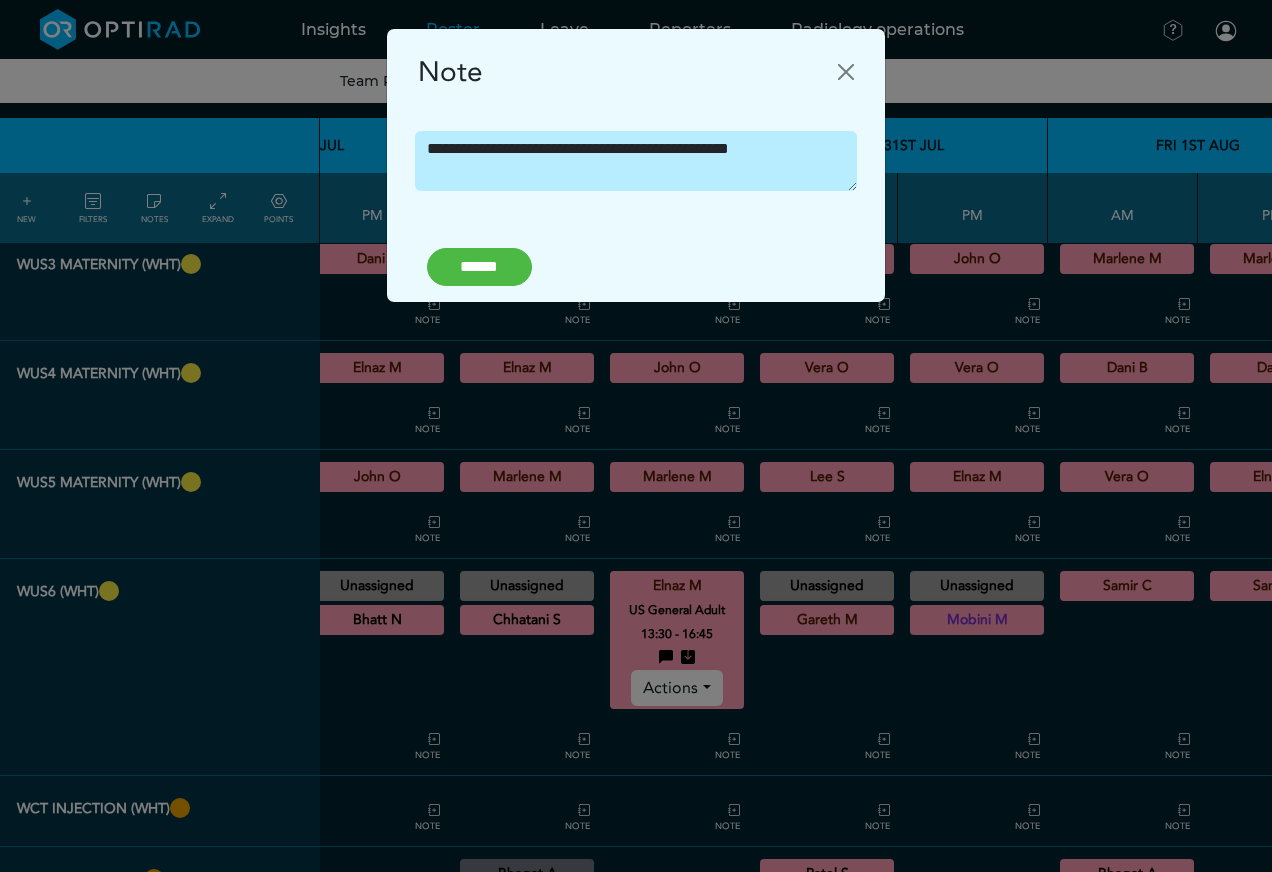 click on "******" at bounding box center [479, 267] 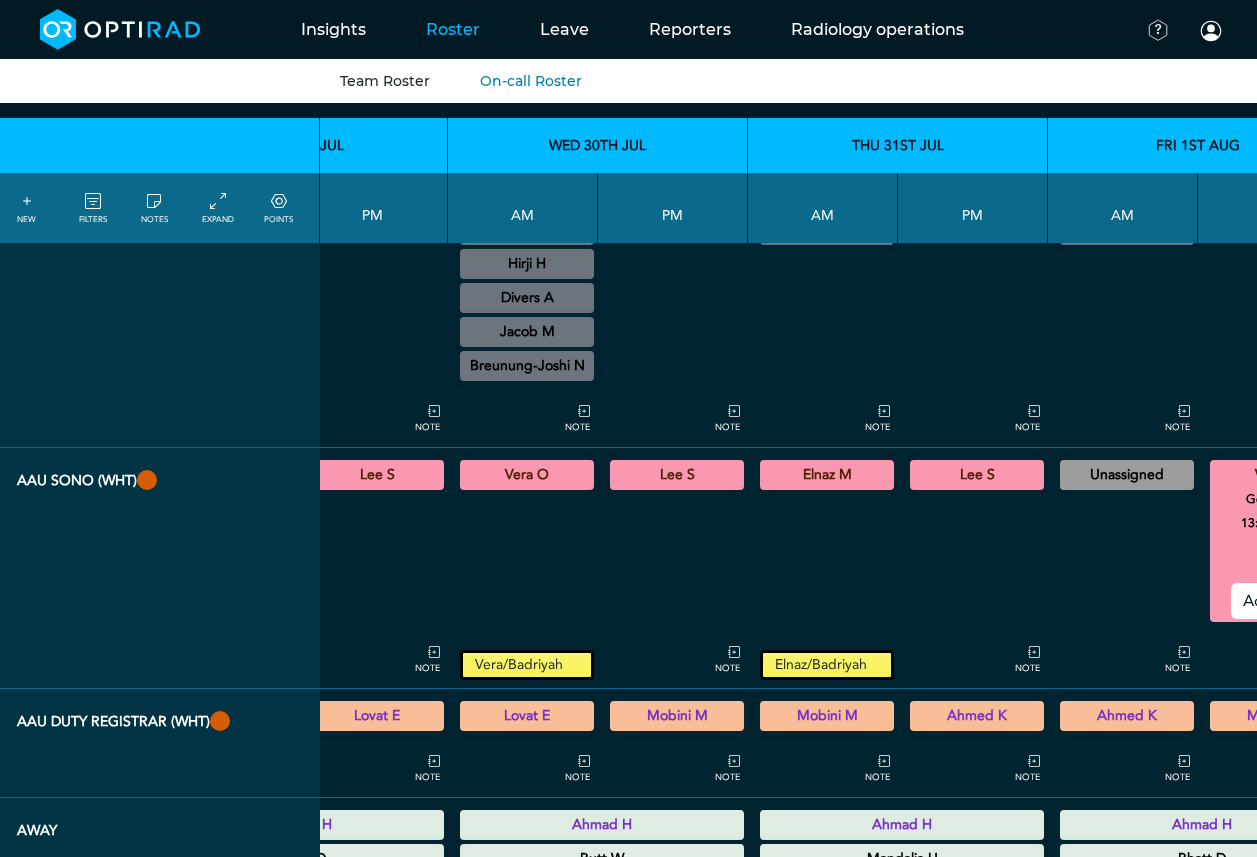 scroll, scrollTop: 600, scrollLeft: 520, axis: both 